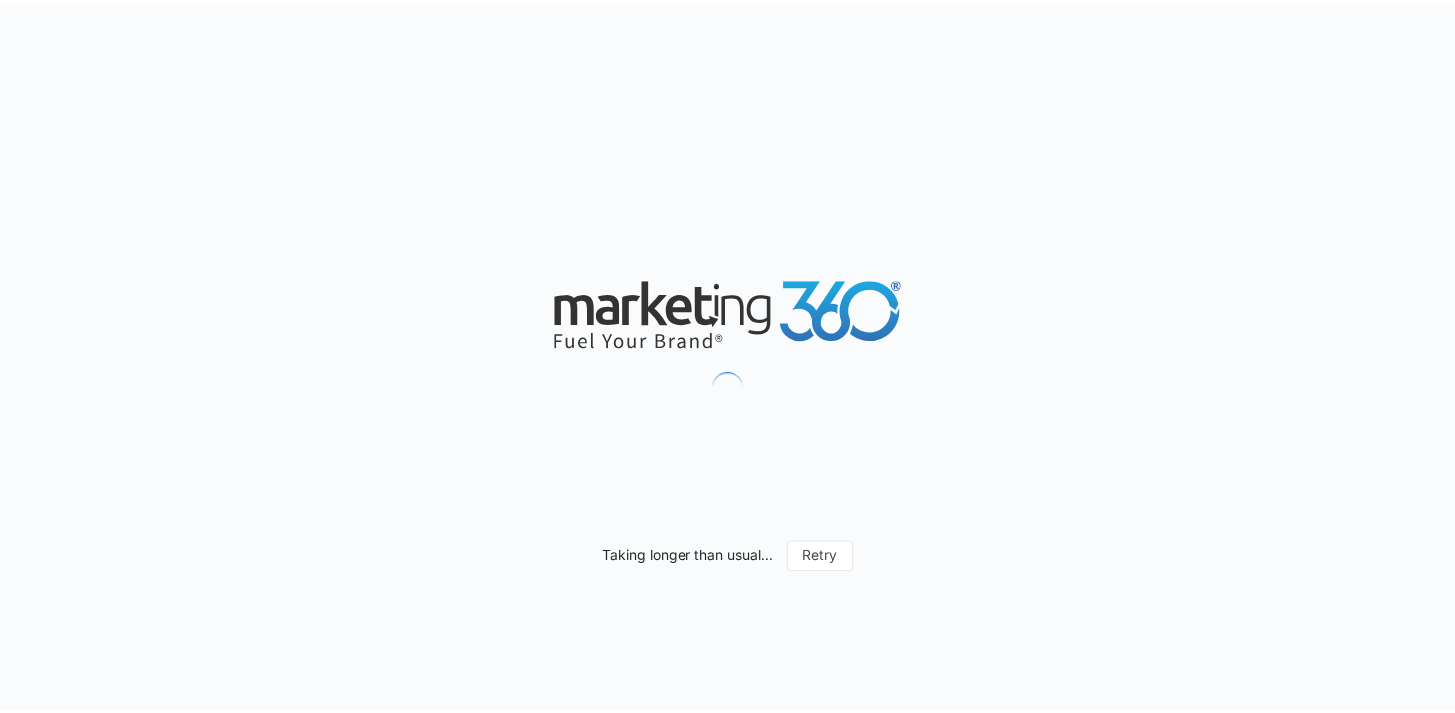 scroll, scrollTop: 0, scrollLeft: 0, axis: both 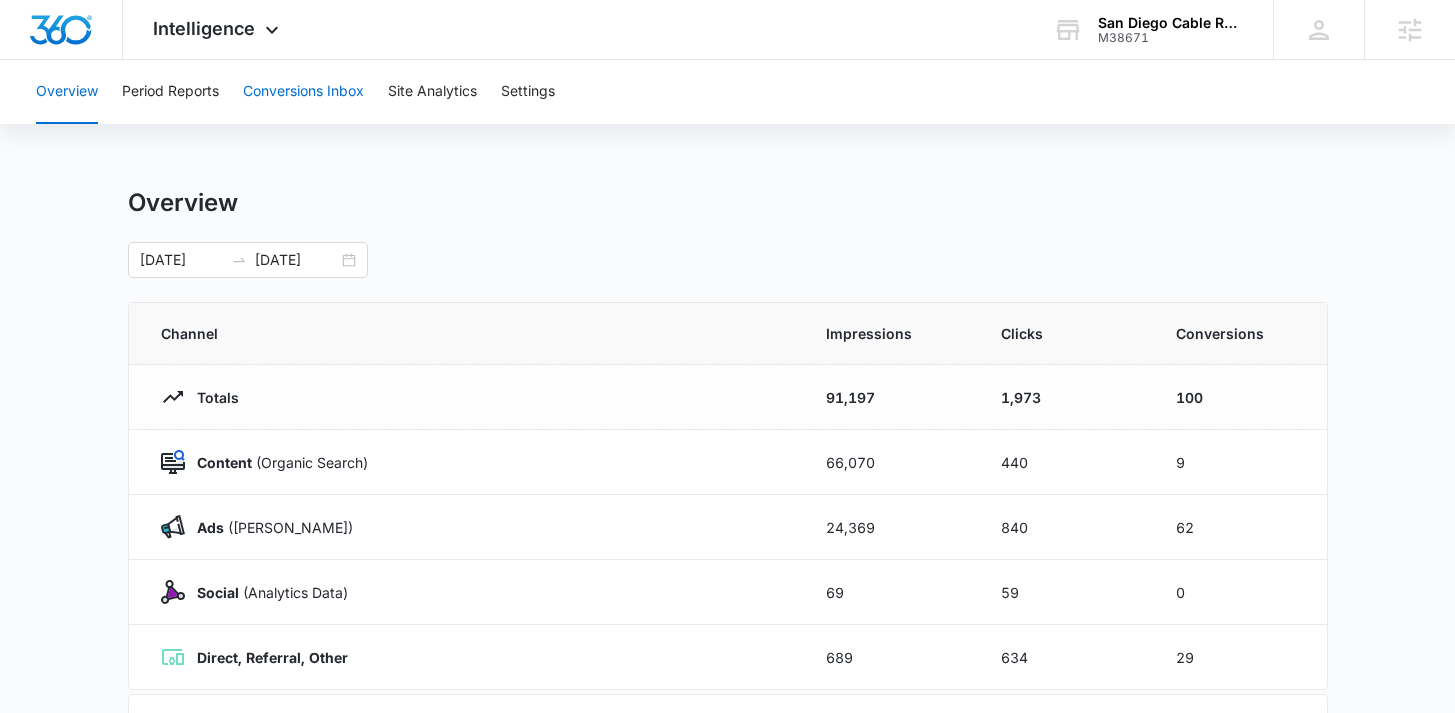 click on "Conversions Inbox" at bounding box center (303, 92) 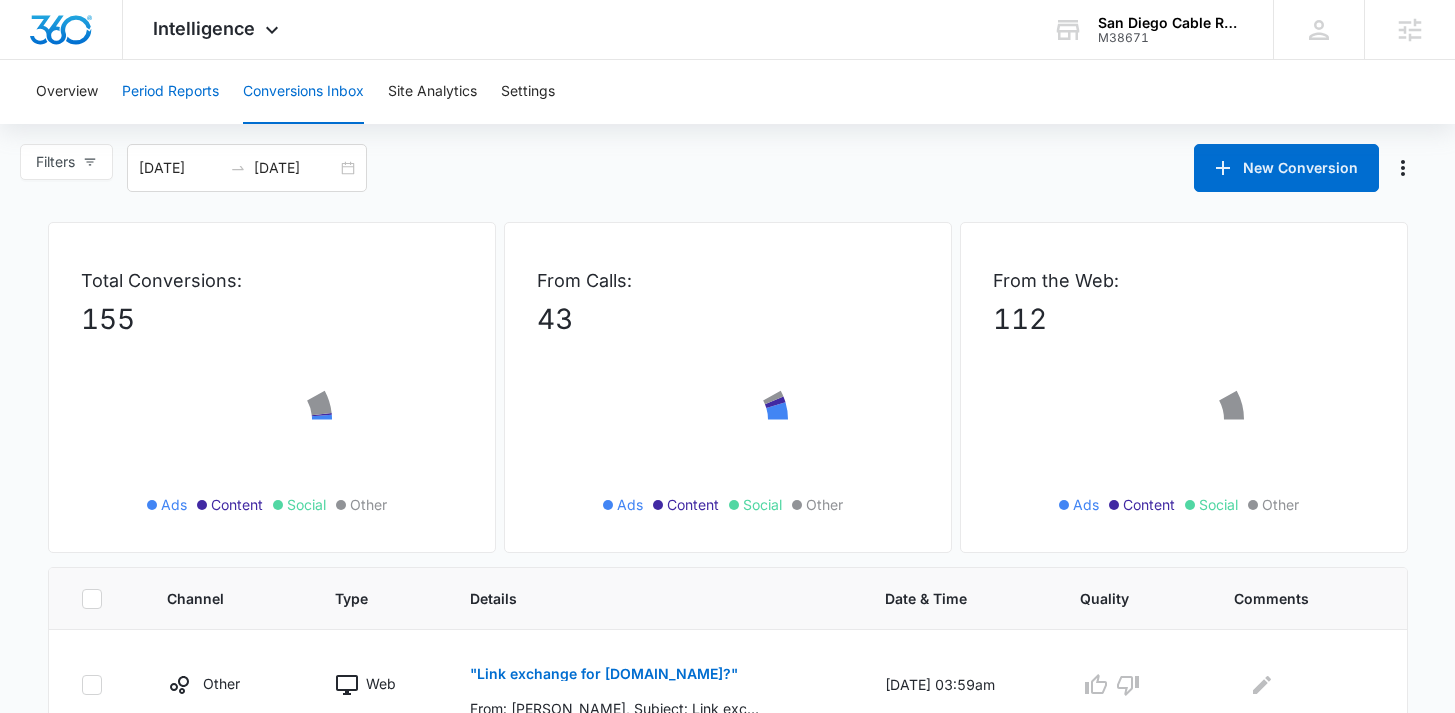click on "Period Reports" at bounding box center (170, 92) 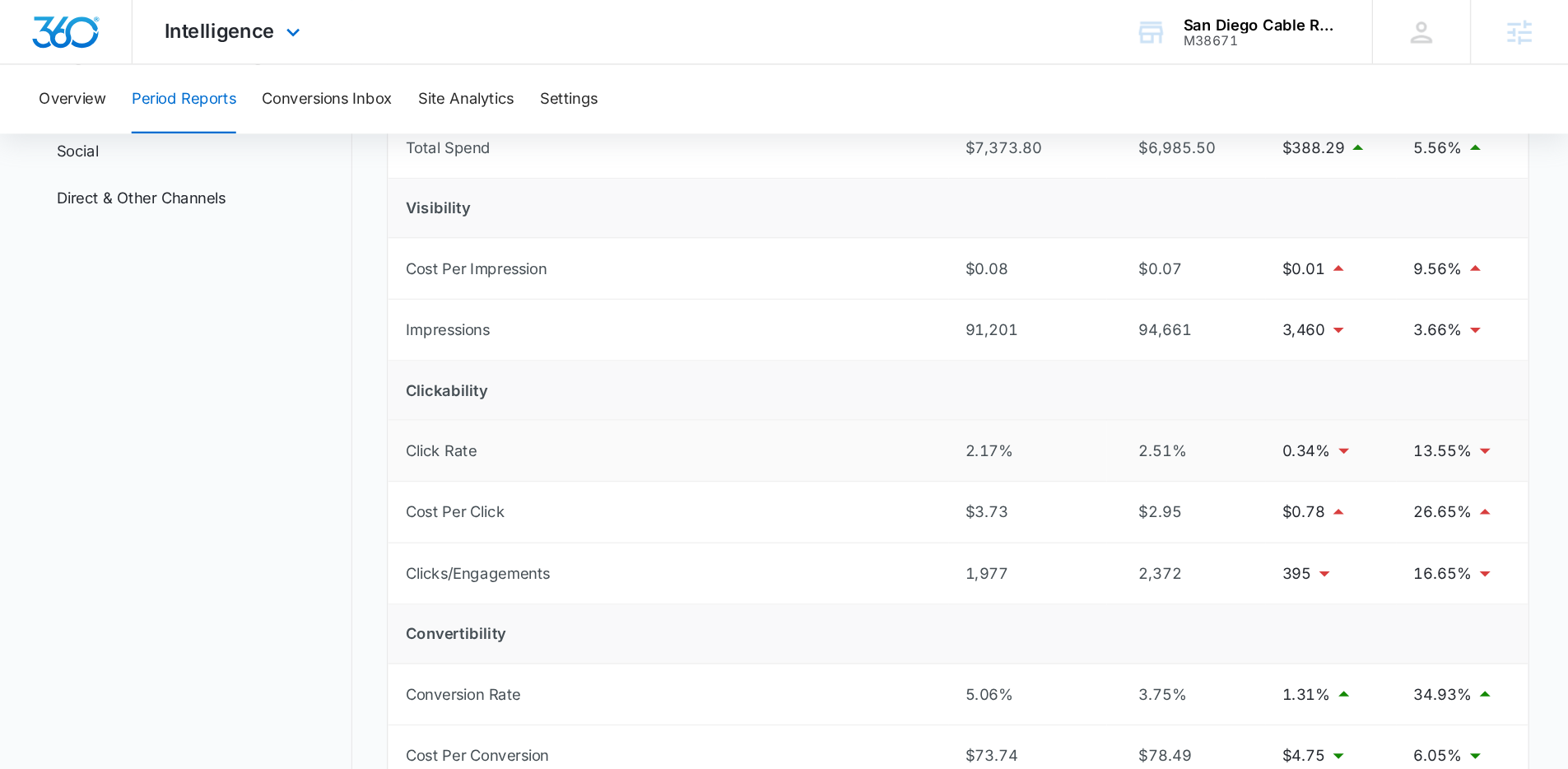 scroll, scrollTop: 207, scrollLeft: 0, axis: vertical 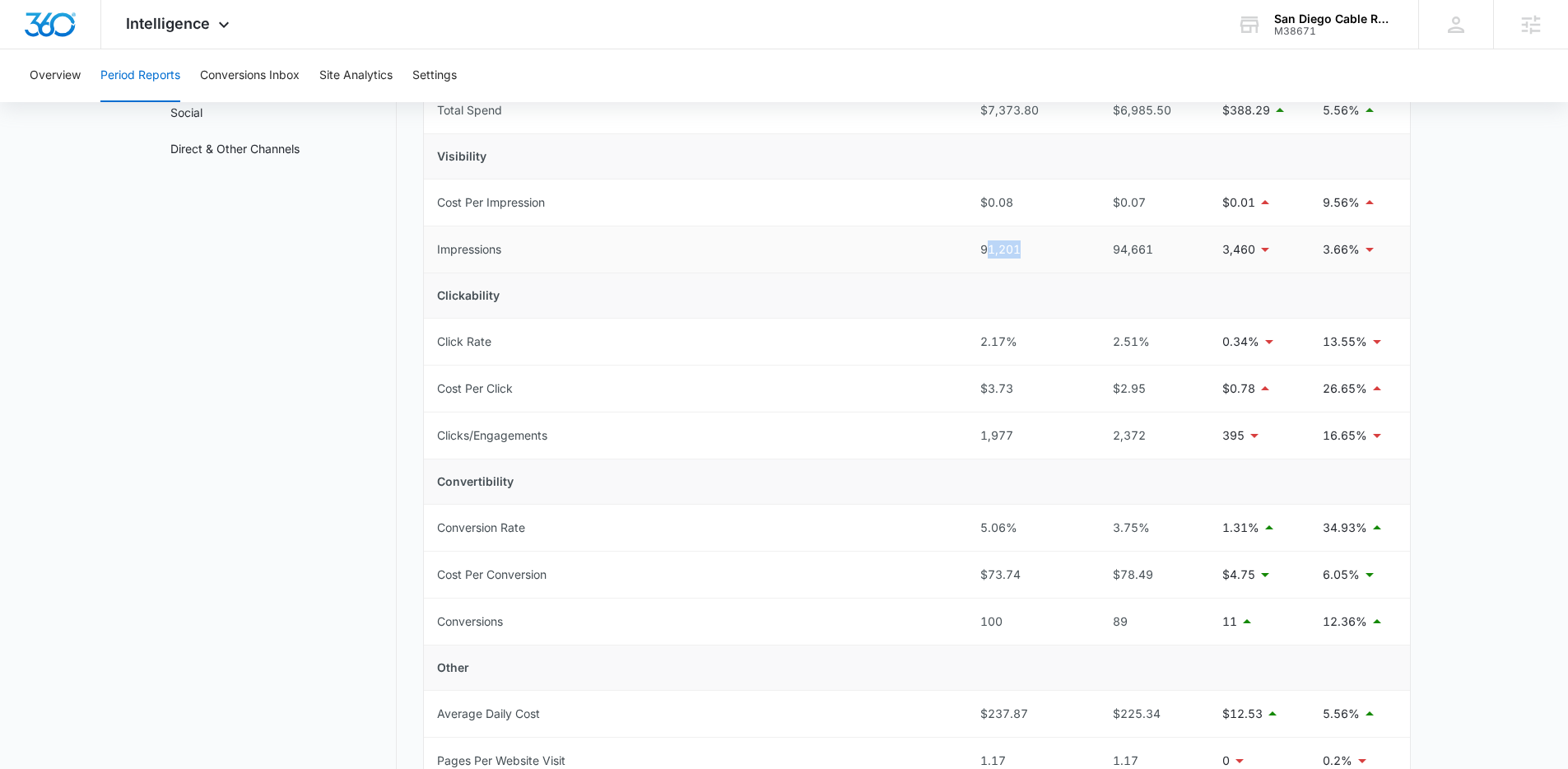drag, startPoint x: 1031, startPoint y: 251, endPoint x: 987, endPoint y: 252, distance: 44.011362 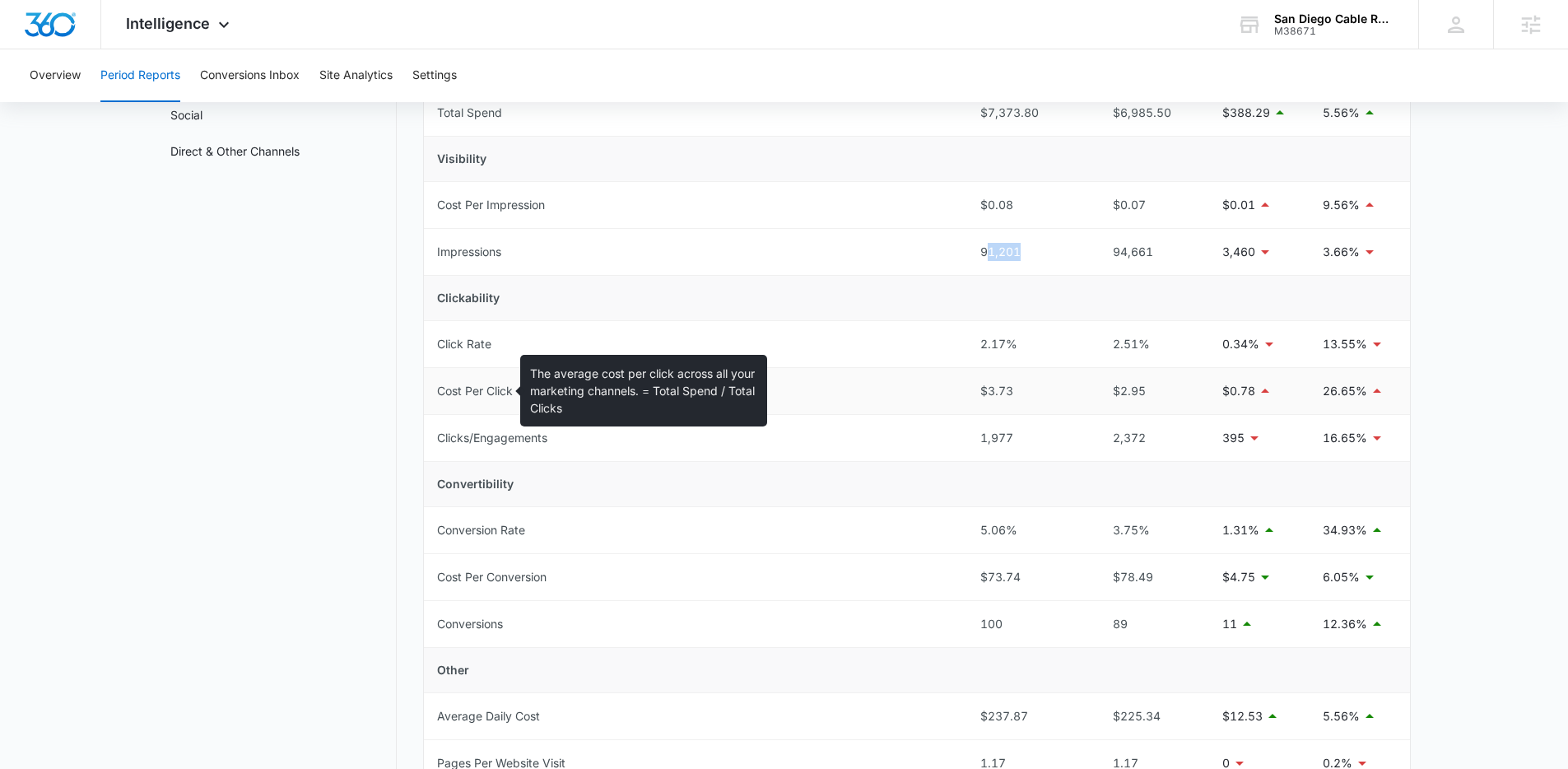 scroll, scrollTop: 204, scrollLeft: 0, axis: vertical 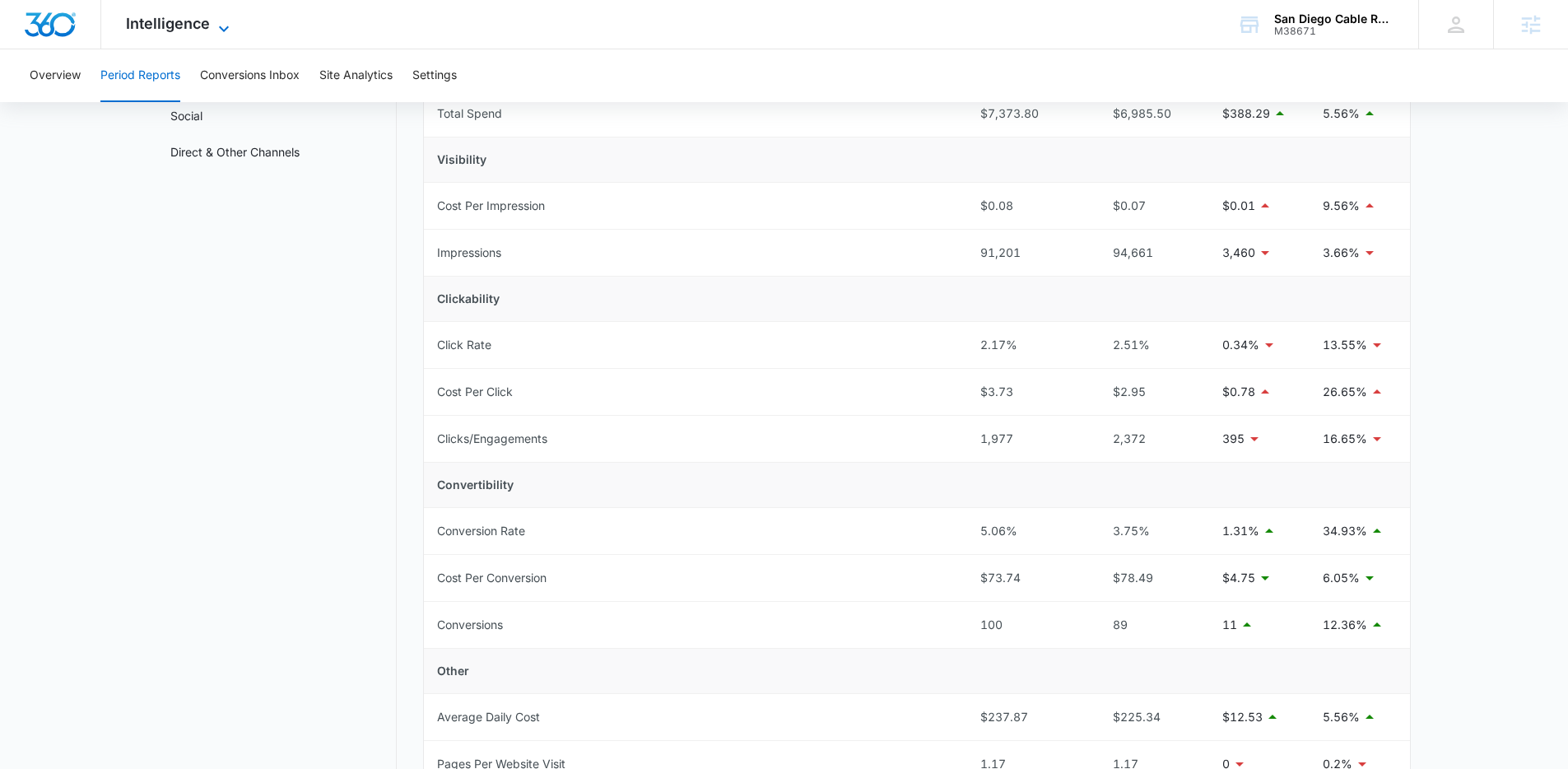 click 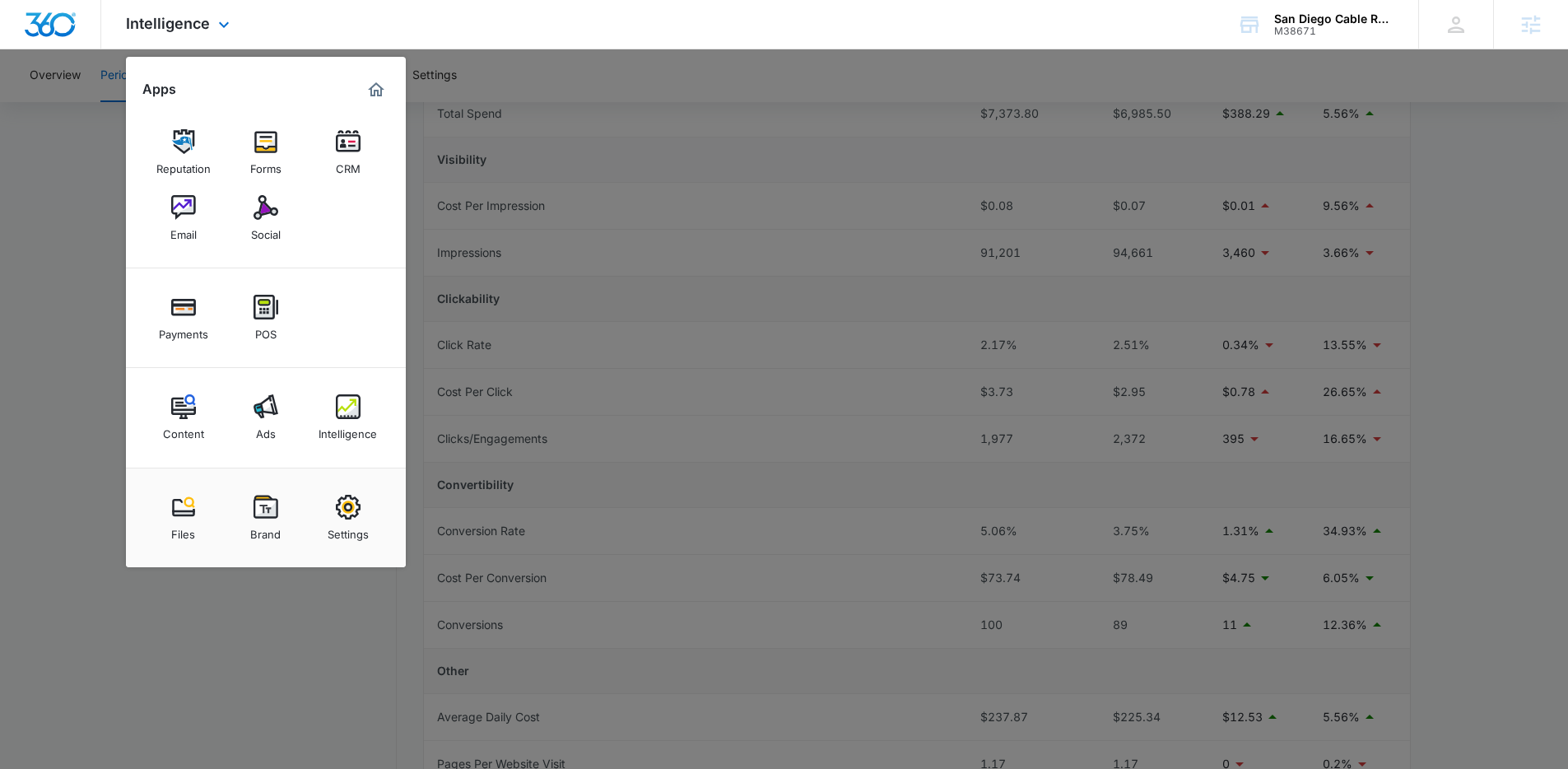 drag, startPoint x: 206, startPoint y: 417, endPoint x: 242, endPoint y: 374, distance: 56.0803 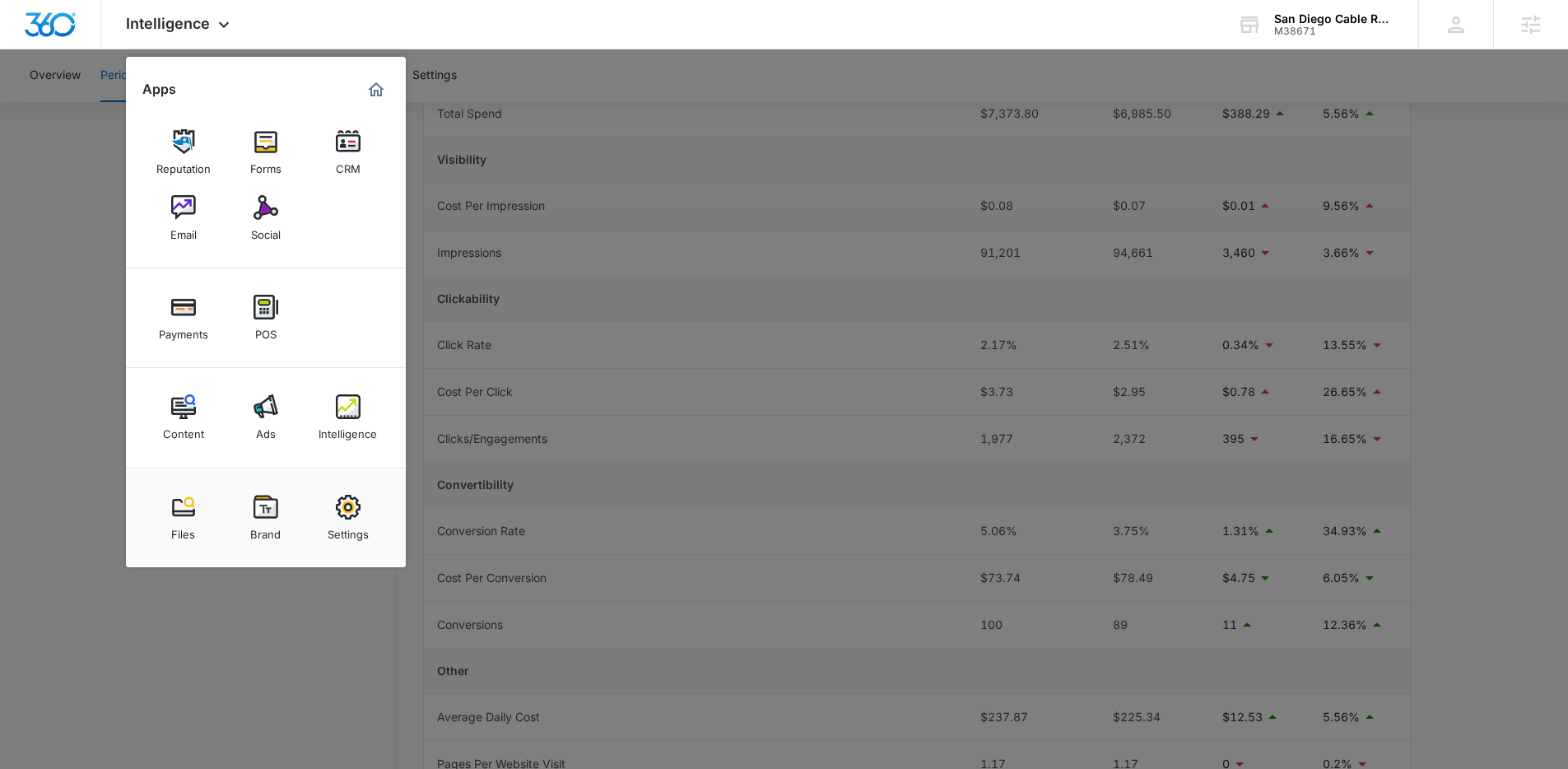 click at bounding box center [784, 384] 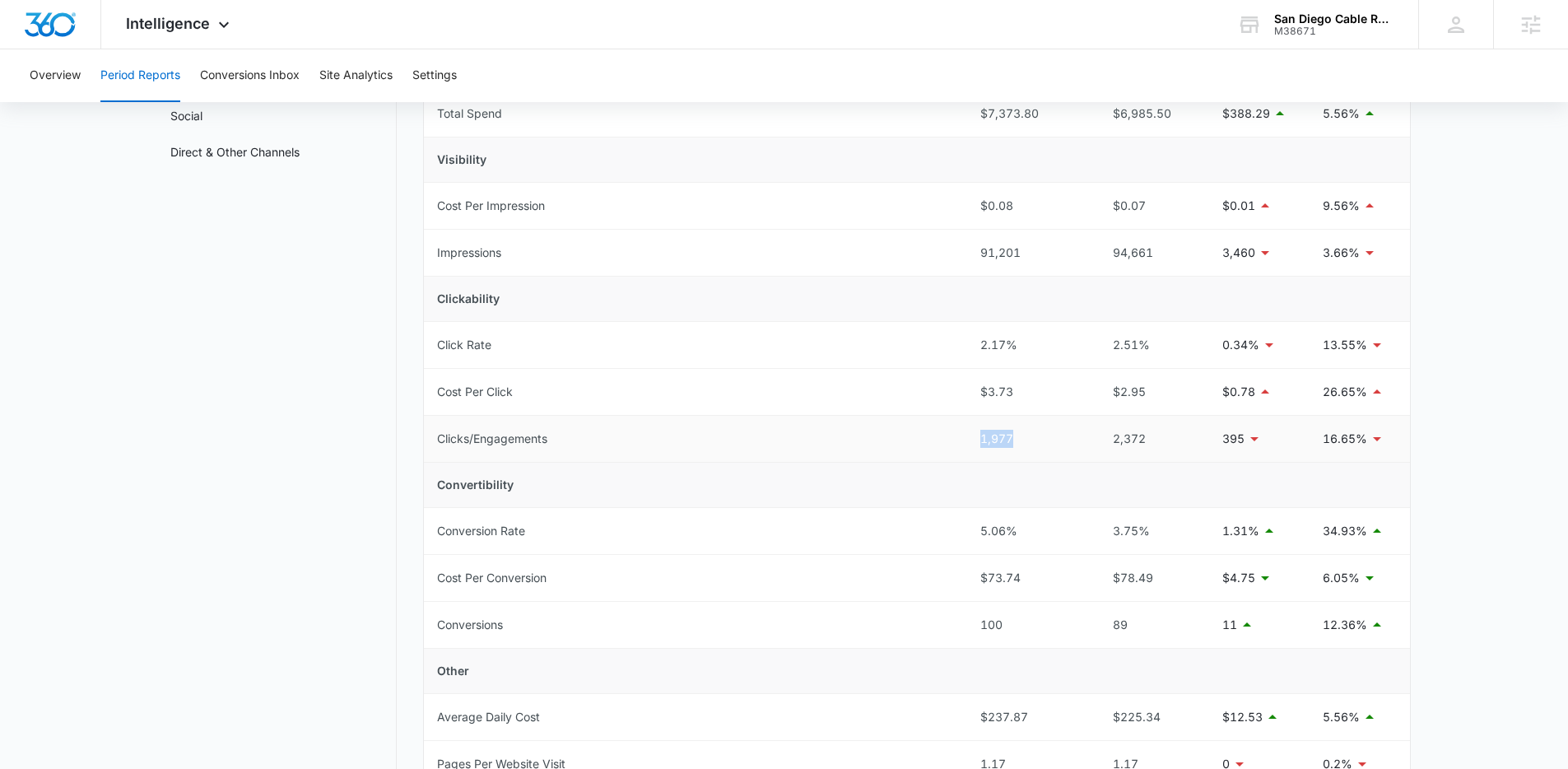 drag, startPoint x: 1030, startPoint y: 450, endPoint x: 965, endPoint y: 450, distance: 65 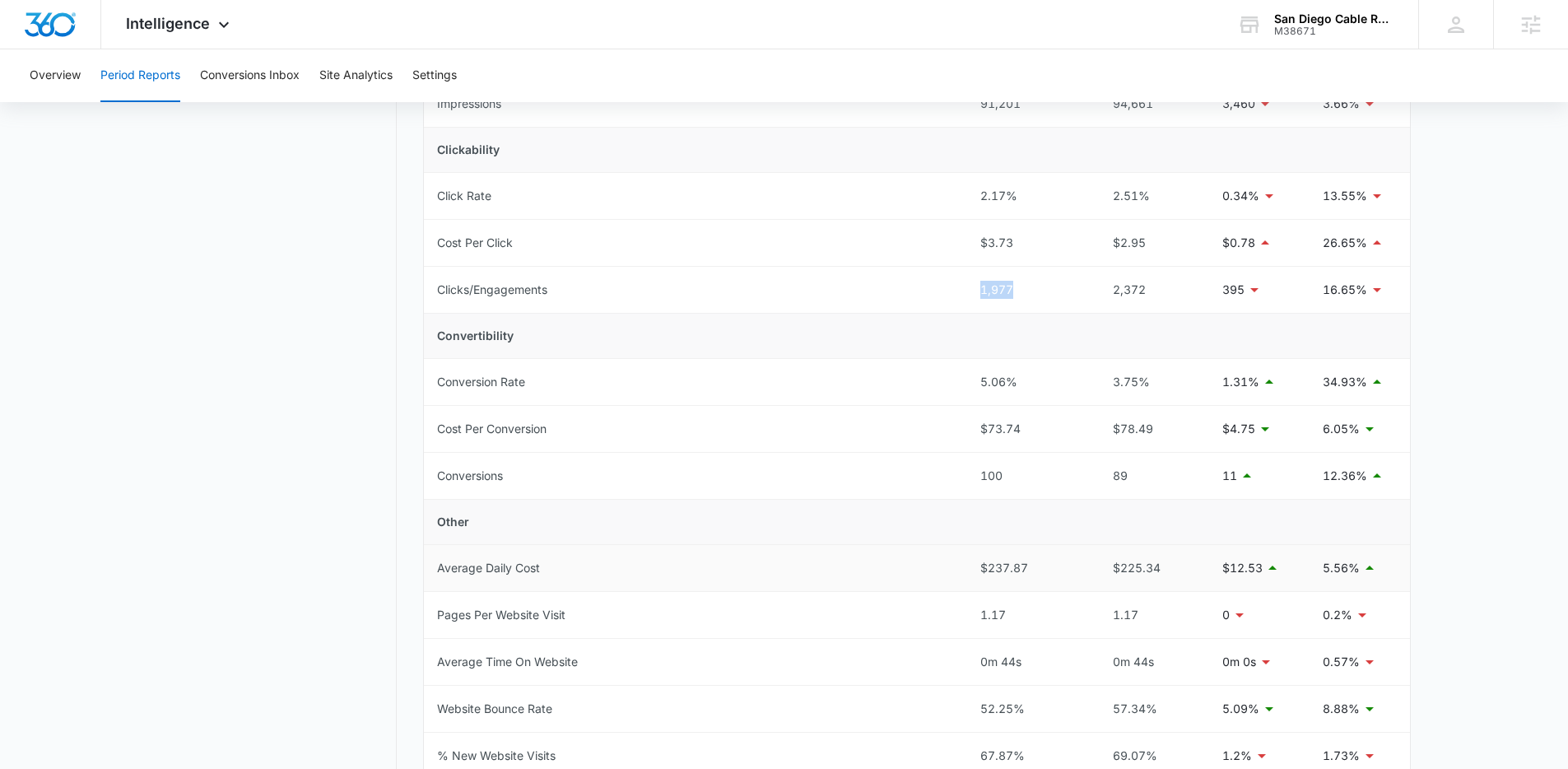 scroll, scrollTop: 354, scrollLeft: 0, axis: vertical 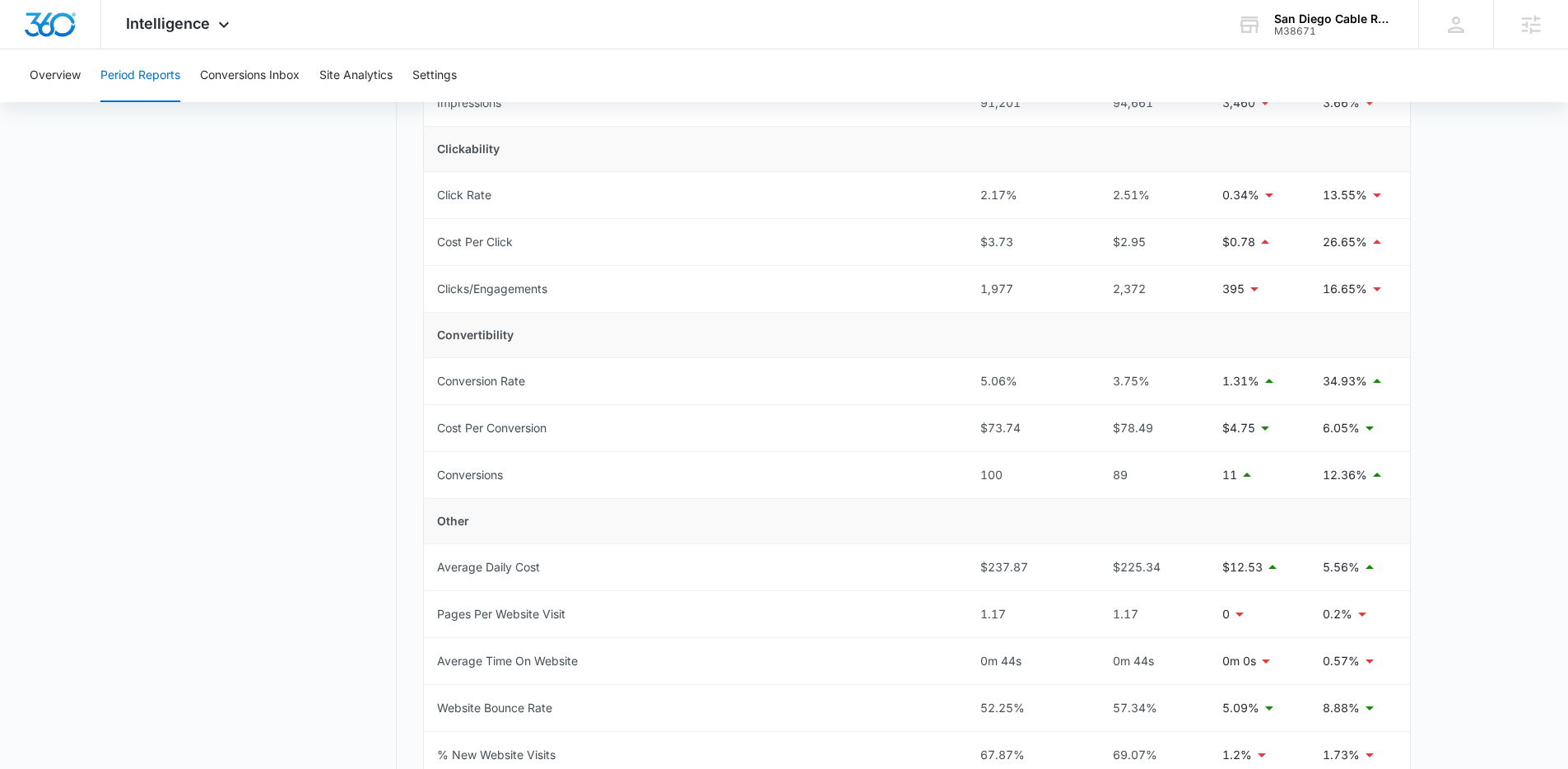 drag, startPoint x: 900, startPoint y: 527, endPoint x: 912, endPoint y: 520, distance: 13.892444 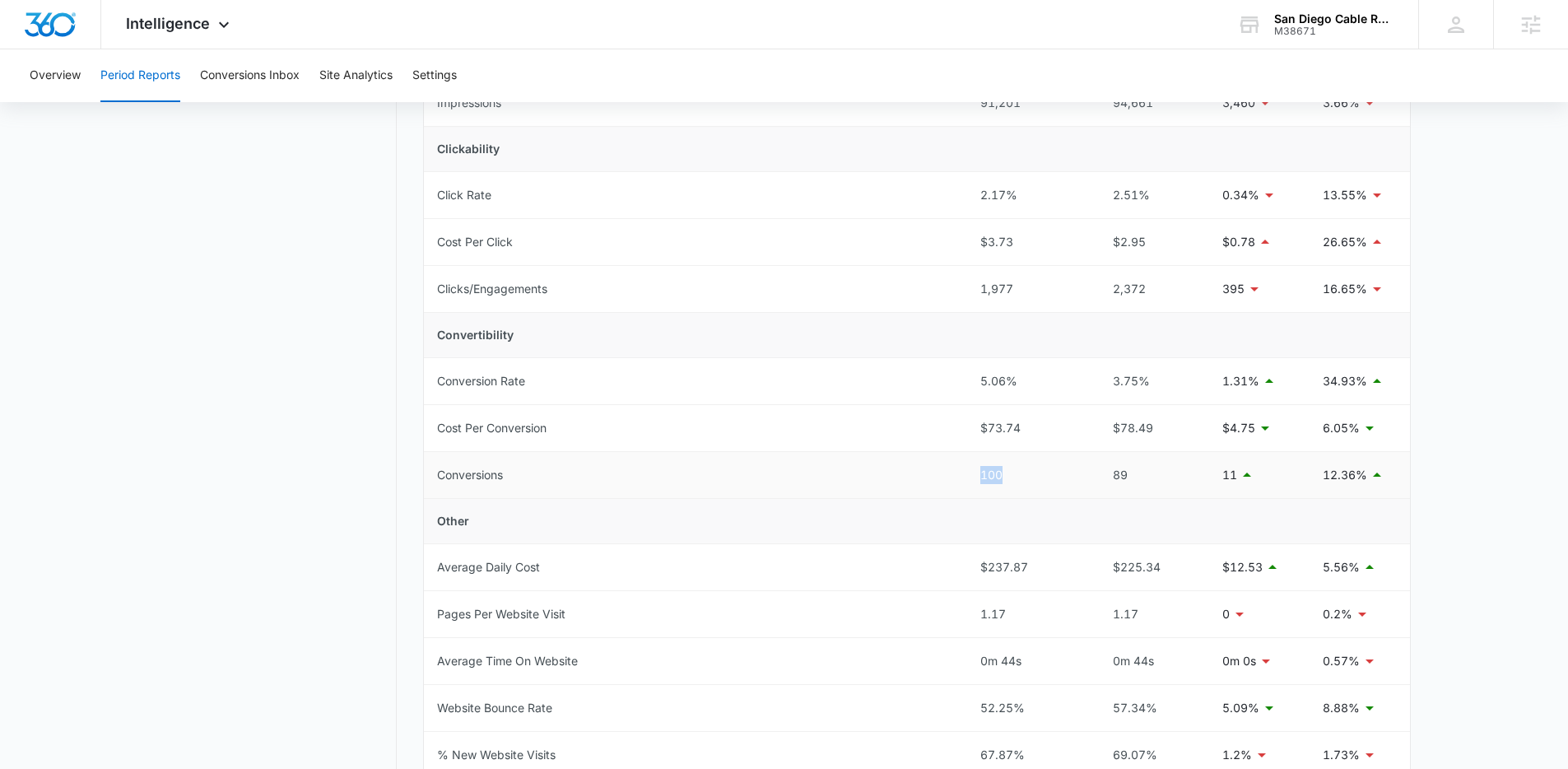 drag, startPoint x: 1008, startPoint y: 478, endPoint x: 959, endPoint y: 478, distance: 49 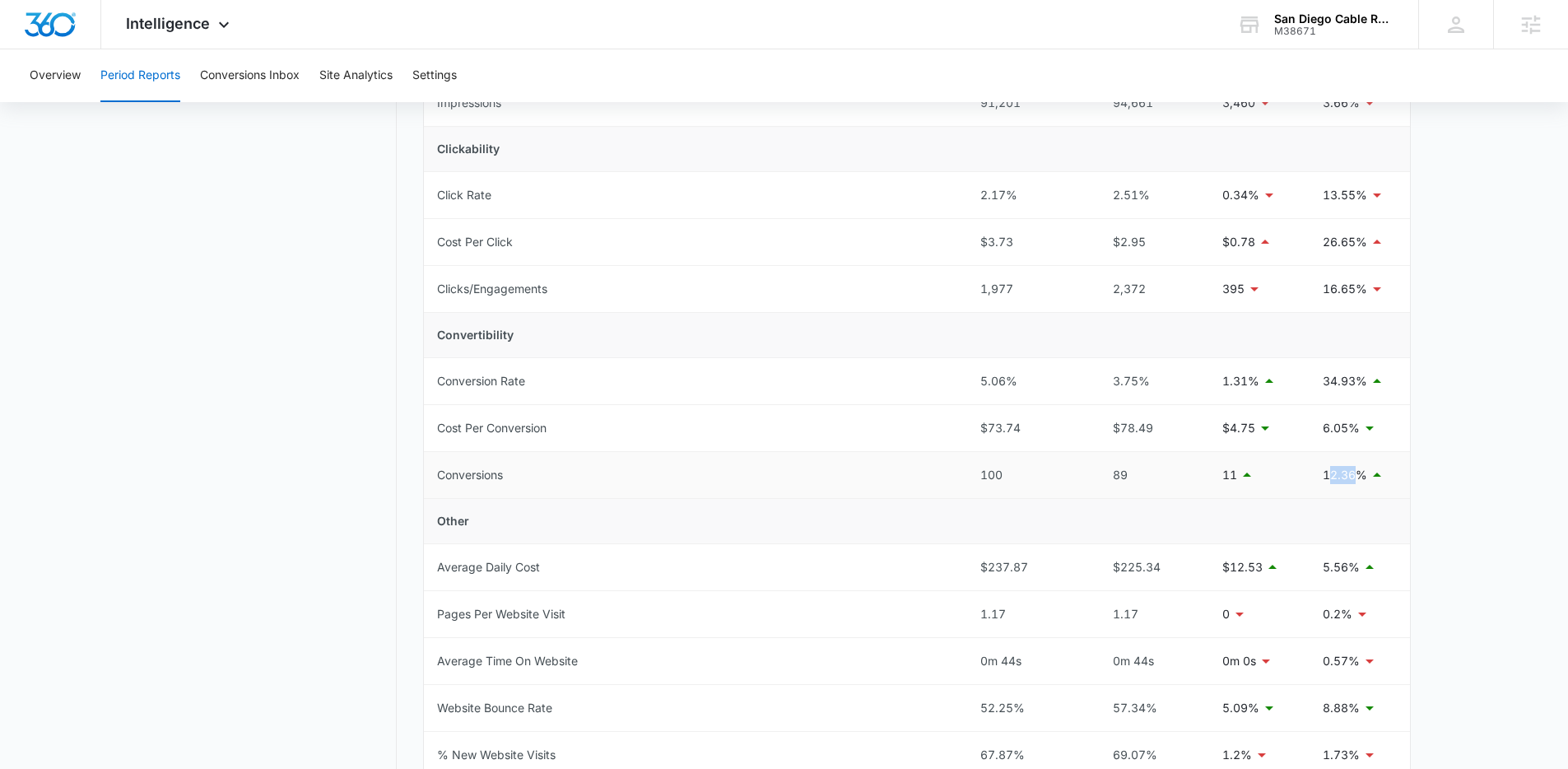 drag, startPoint x: 1328, startPoint y: 481, endPoint x: 1356, endPoint y: 477, distance: 28.28427 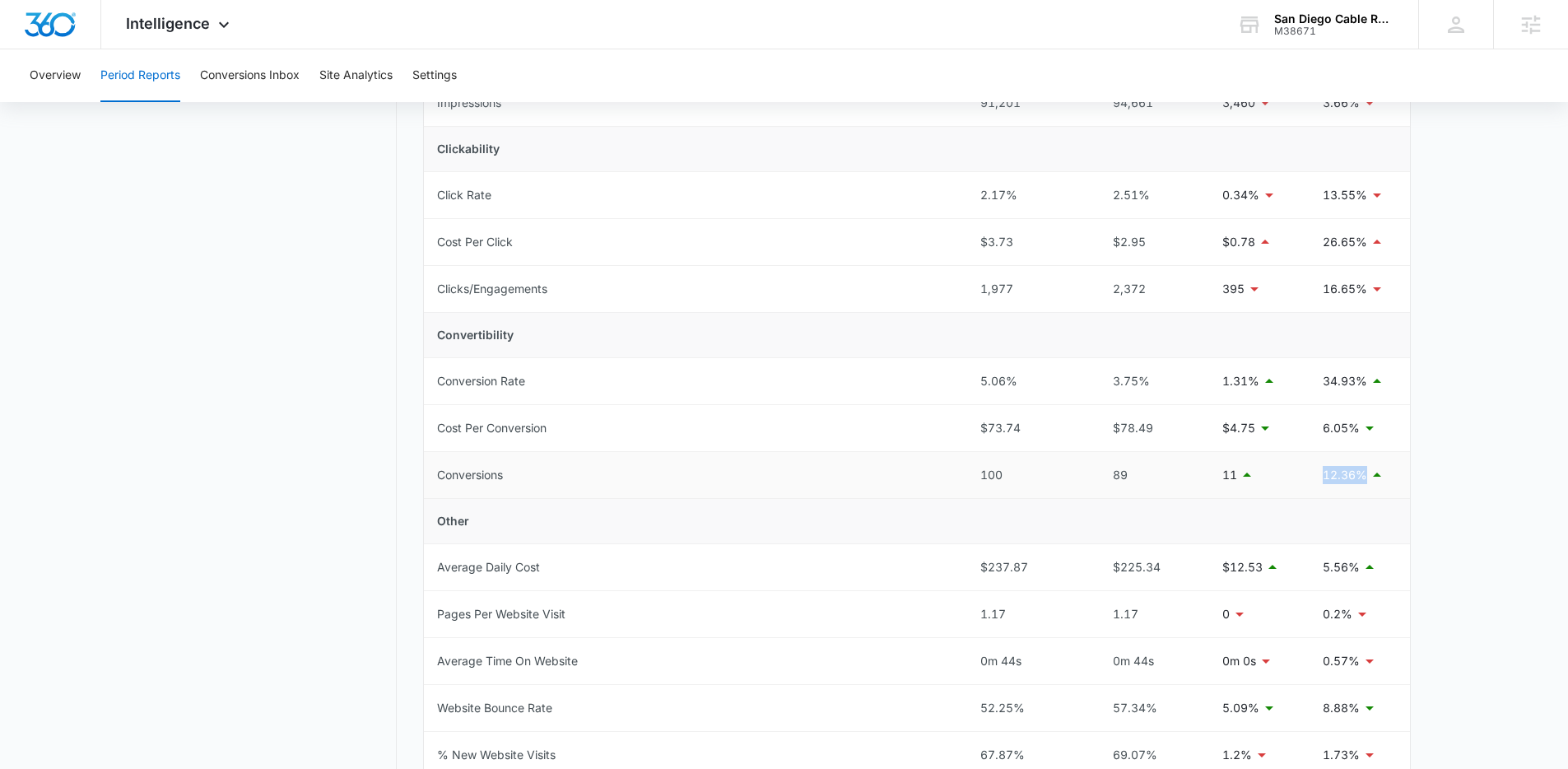 drag, startPoint x: 1325, startPoint y: 474, endPoint x: 1366, endPoint y: 480, distance: 41.436699 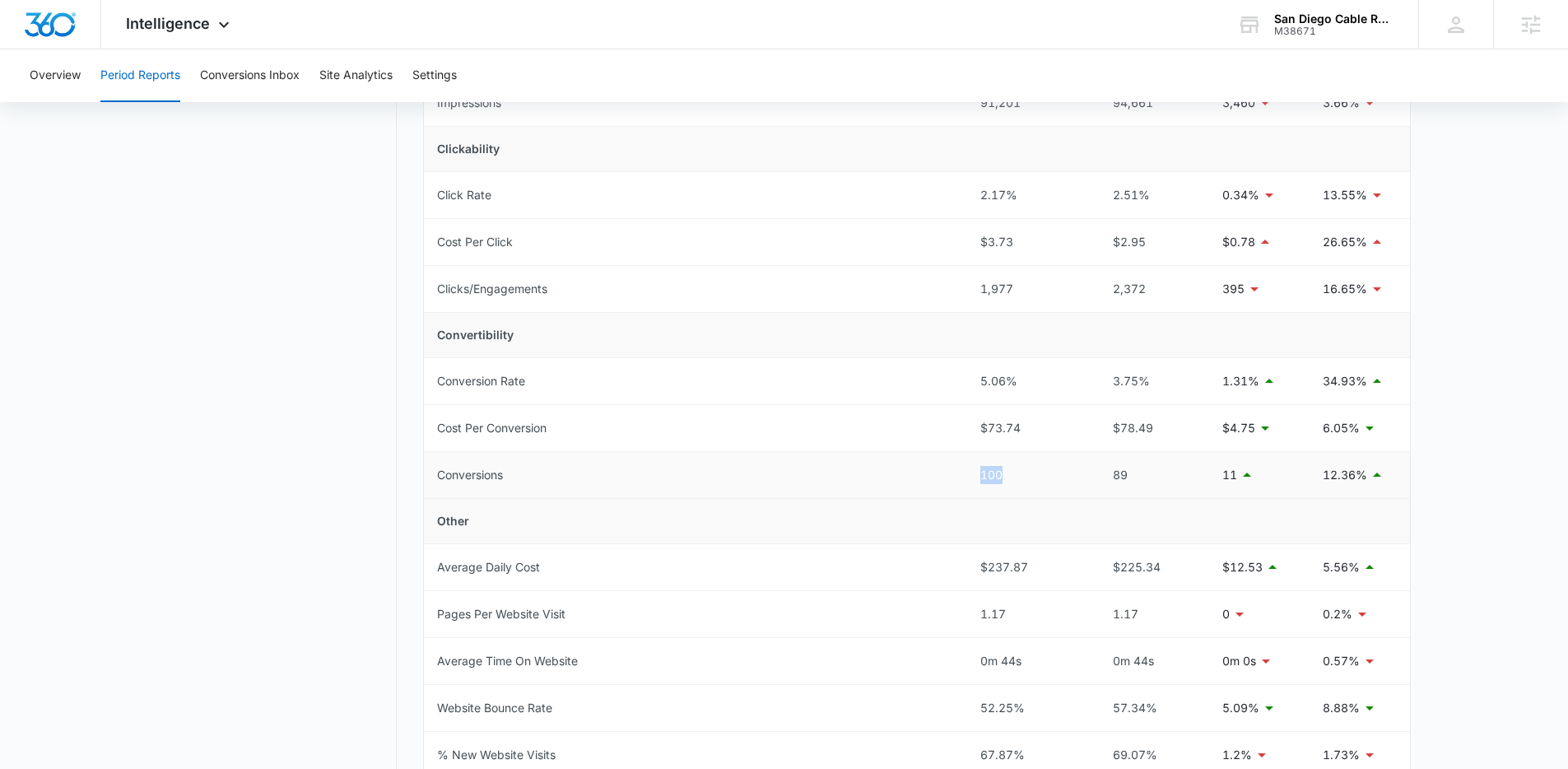 drag, startPoint x: 1014, startPoint y: 479, endPoint x: 979, endPoint y: 477, distance: 35.057096 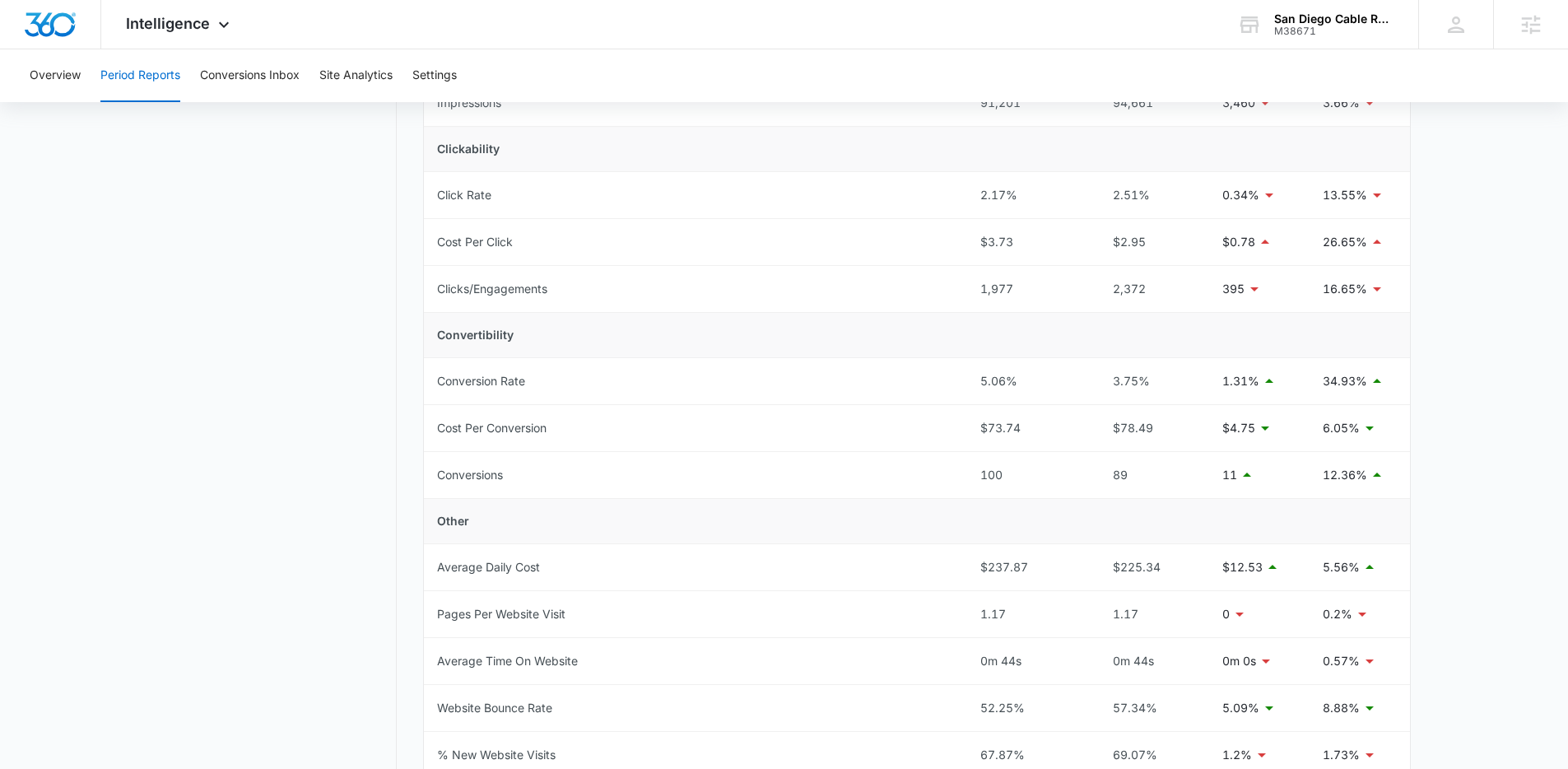 click on "Other" at bounding box center [917, 521] 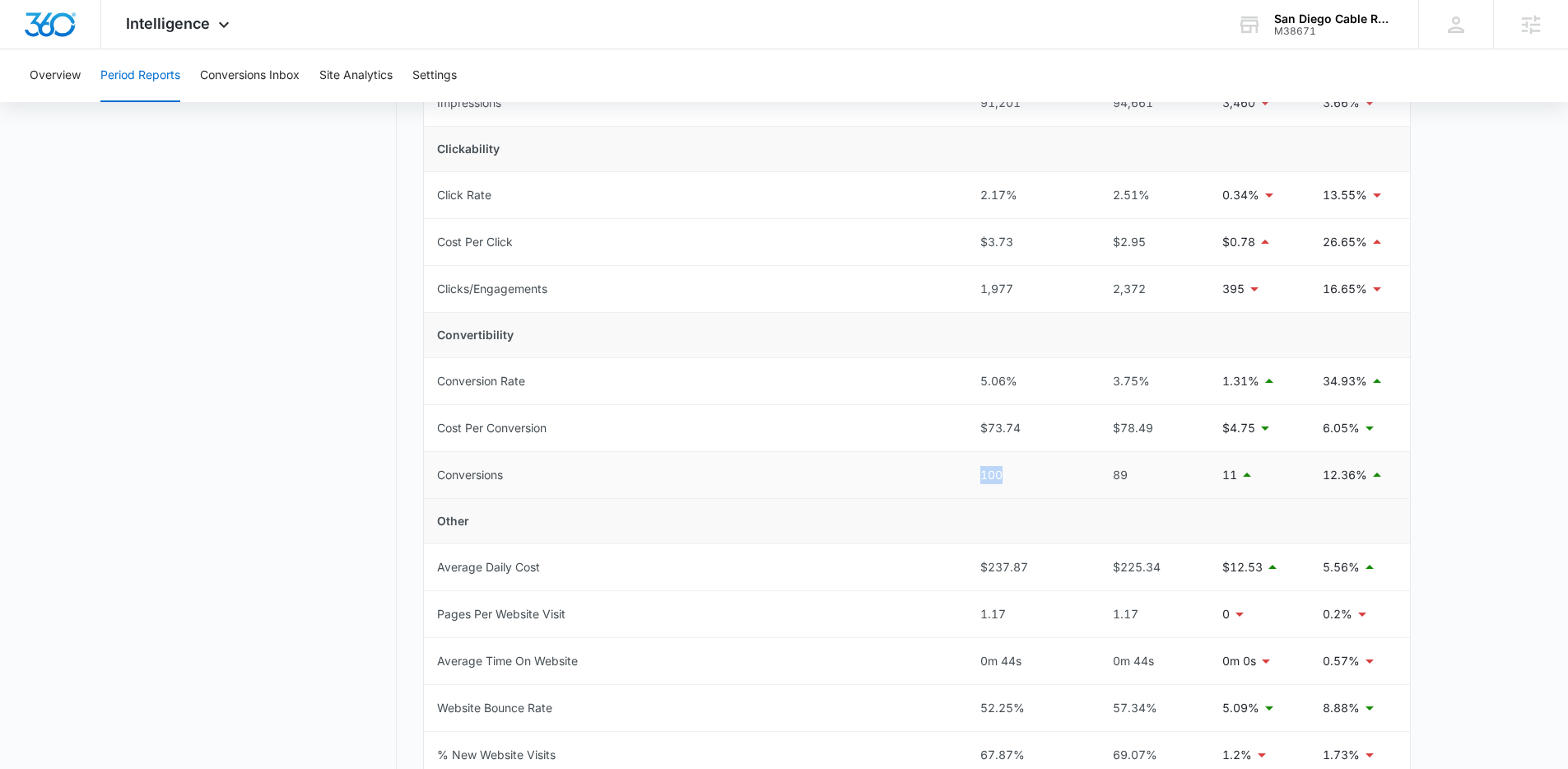 drag, startPoint x: 1008, startPoint y: 481, endPoint x: 982, endPoint y: 481, distance: 26 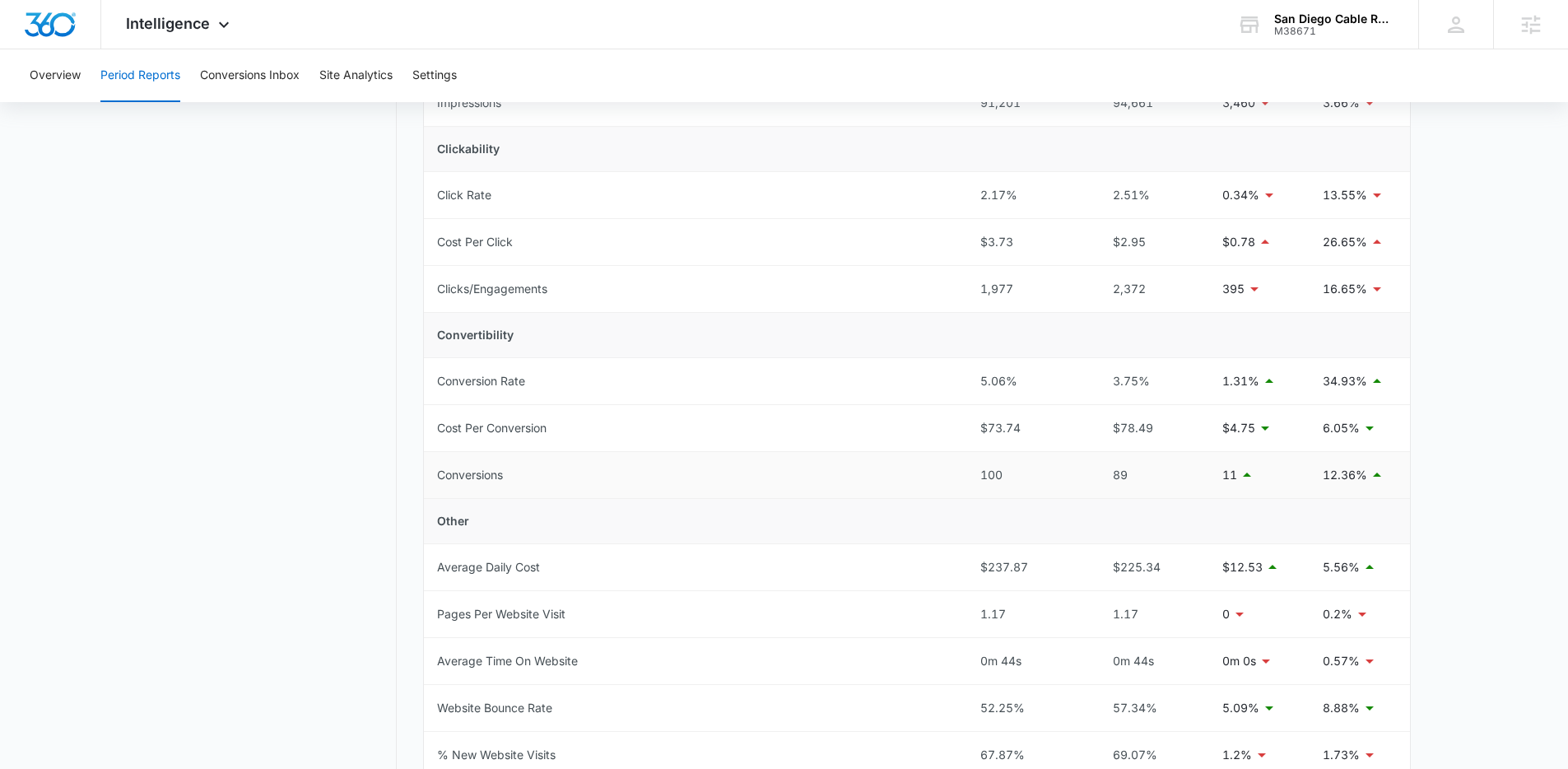 click on "100" at bounding box center (1027, 475) 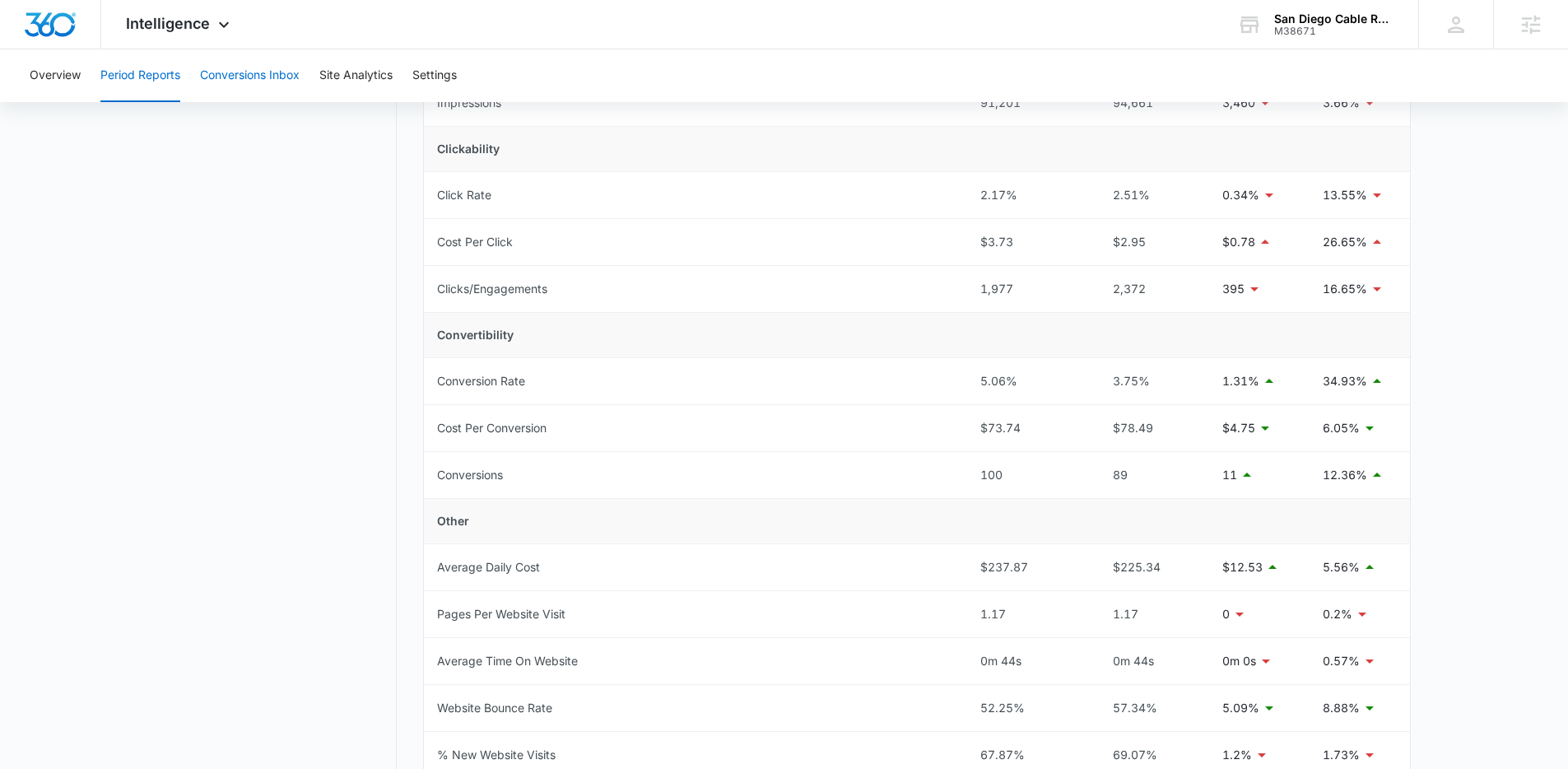 click on "Conversions Inbox" at bounding box center [249, 76] 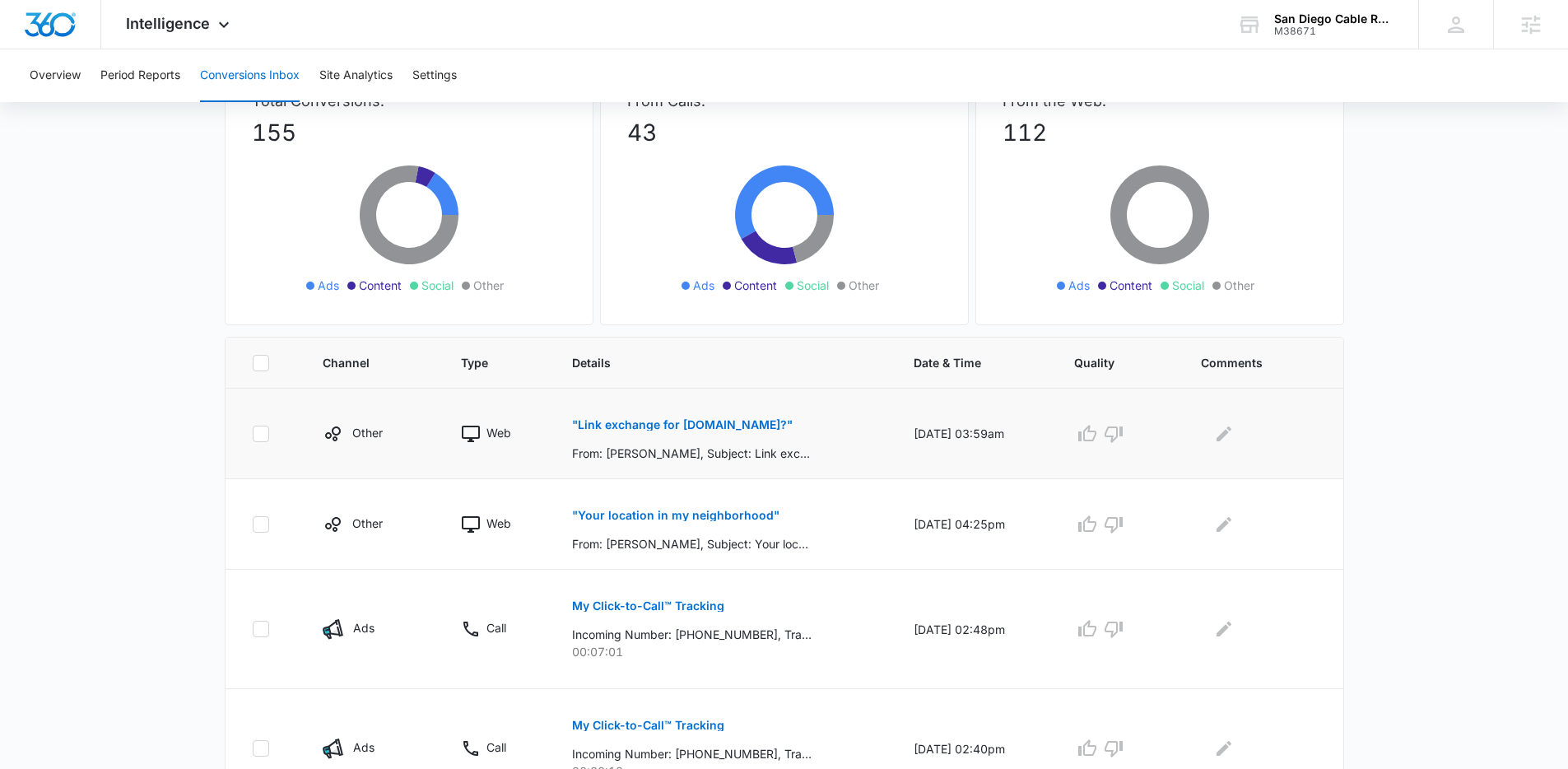 scroll, scrollTop: 121, scrollLeft: 0, axis: vertical 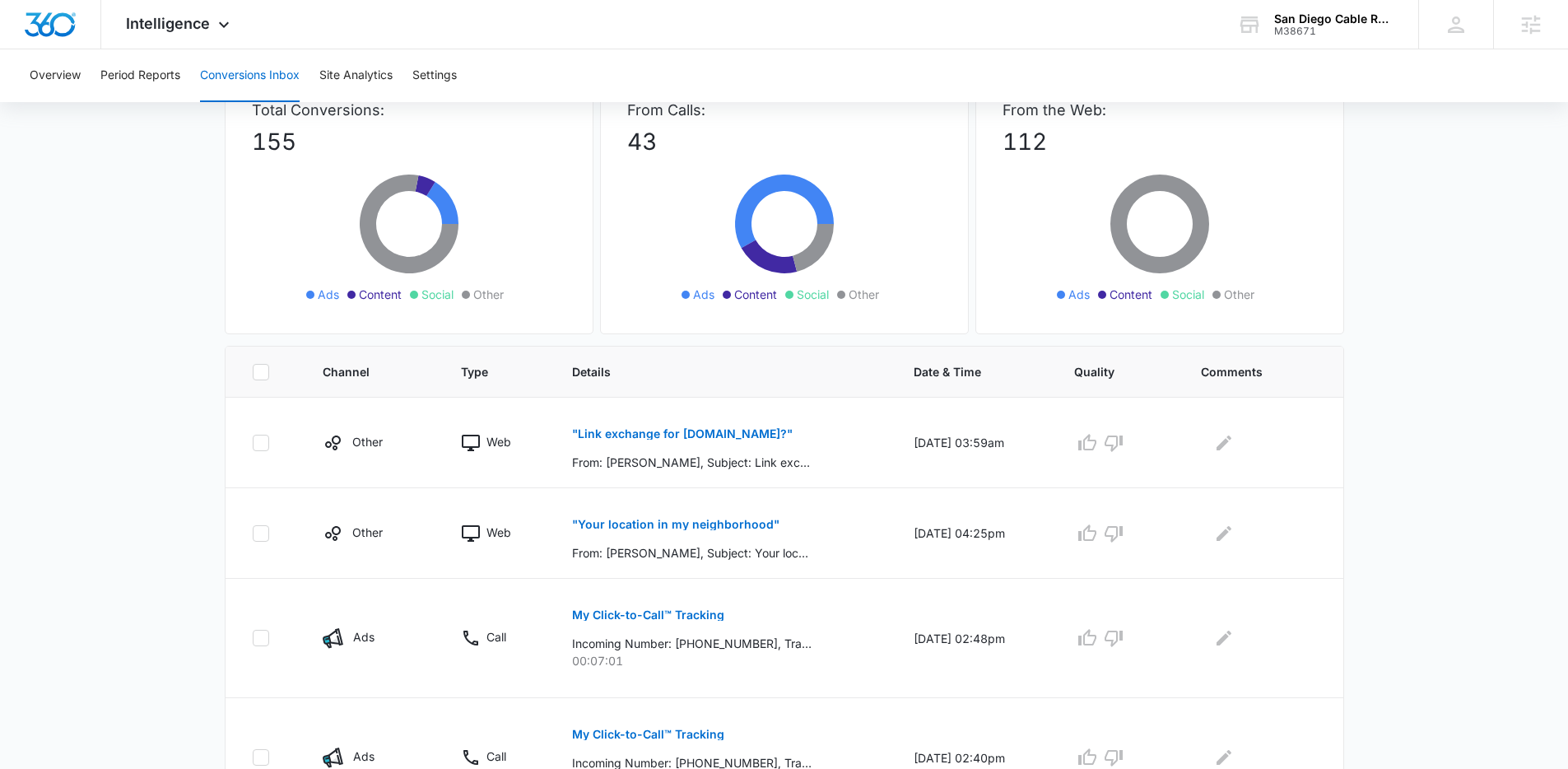 click on "Filters [DATE] [DATE] New Conversion Total Conversions: 155 Ads Content Social Other From Calls: 43 Ads Content Social Other From the Web: 112 Ads Content Social Other Channel Type Details Date & Time Quality Comments Other Web "Link exchange for [DOMAIN_NAME]?" From: [PERSON_NAME], Subject: Link exchange for [DOMAIN_NAME]?, Phone: [PHONE_NUMBER], Email: [EMAIL_ADDRESS][DOMAIN_NAME], Comments: Hi,
I wanted to see if you'd be interested in a link exchange for mutual SEO benefits. I can link to your site ([DOMAIN_NAME]) from a few of our high-authority websites. In return, you would link back to our clients’ sites, which cover niches like health, business services, real estate, consumer electronics, and more.
If you're interested, let me know — I'd be happy to share more details!
Thanks for your time,
[PERSON_NAME] Account Manager
-- [DATE] 03:59am Other Web "Your location in my neighborhood" [DATE] 04:25pm Ads Call My Click-to-Call™ Tracking 00:07:01 [DATE] 02:48pm" at bounding box center [784, 776] 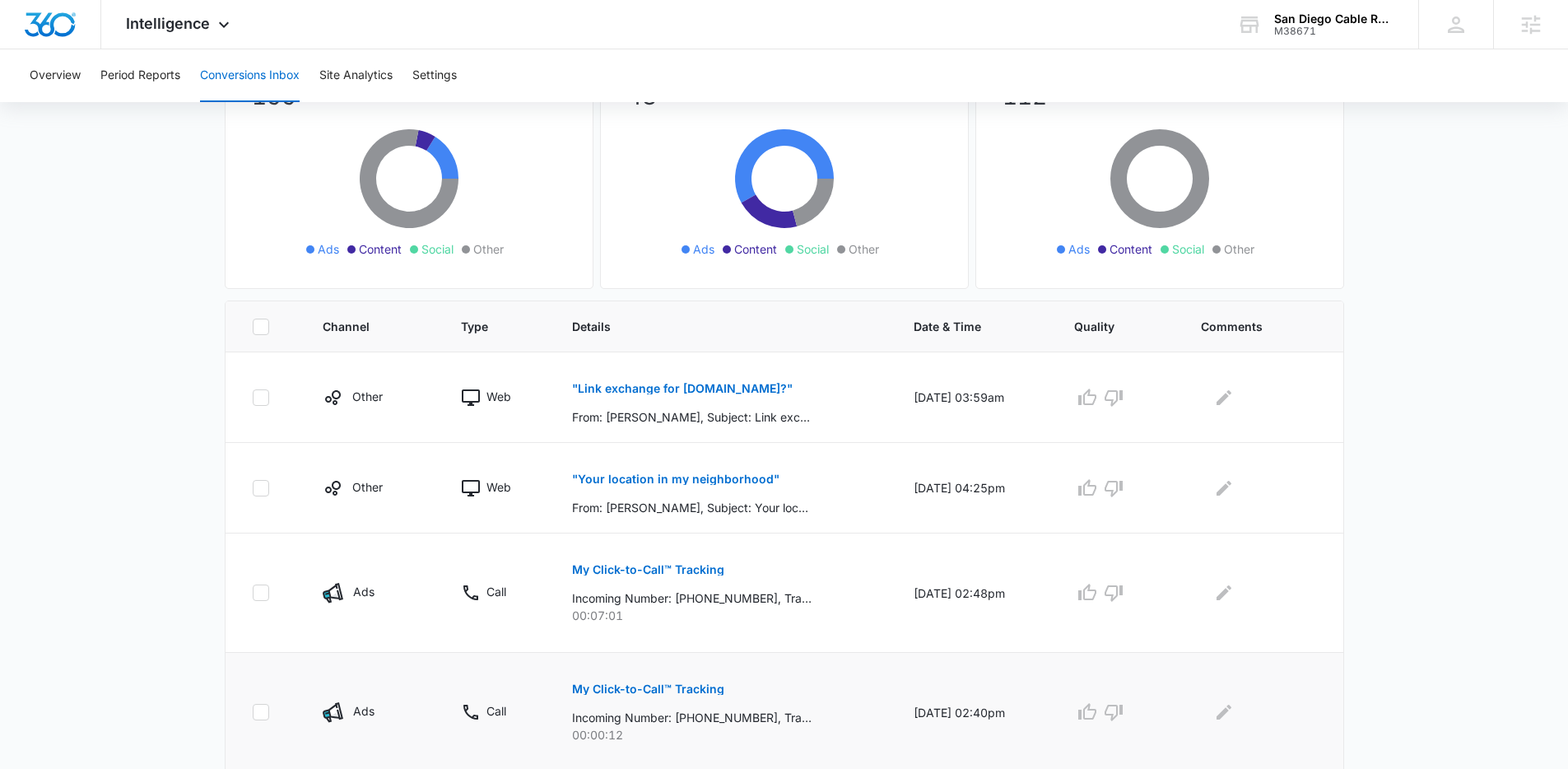 scroll, scrollTop: 176, scrollLeft: 0, axis: vertical 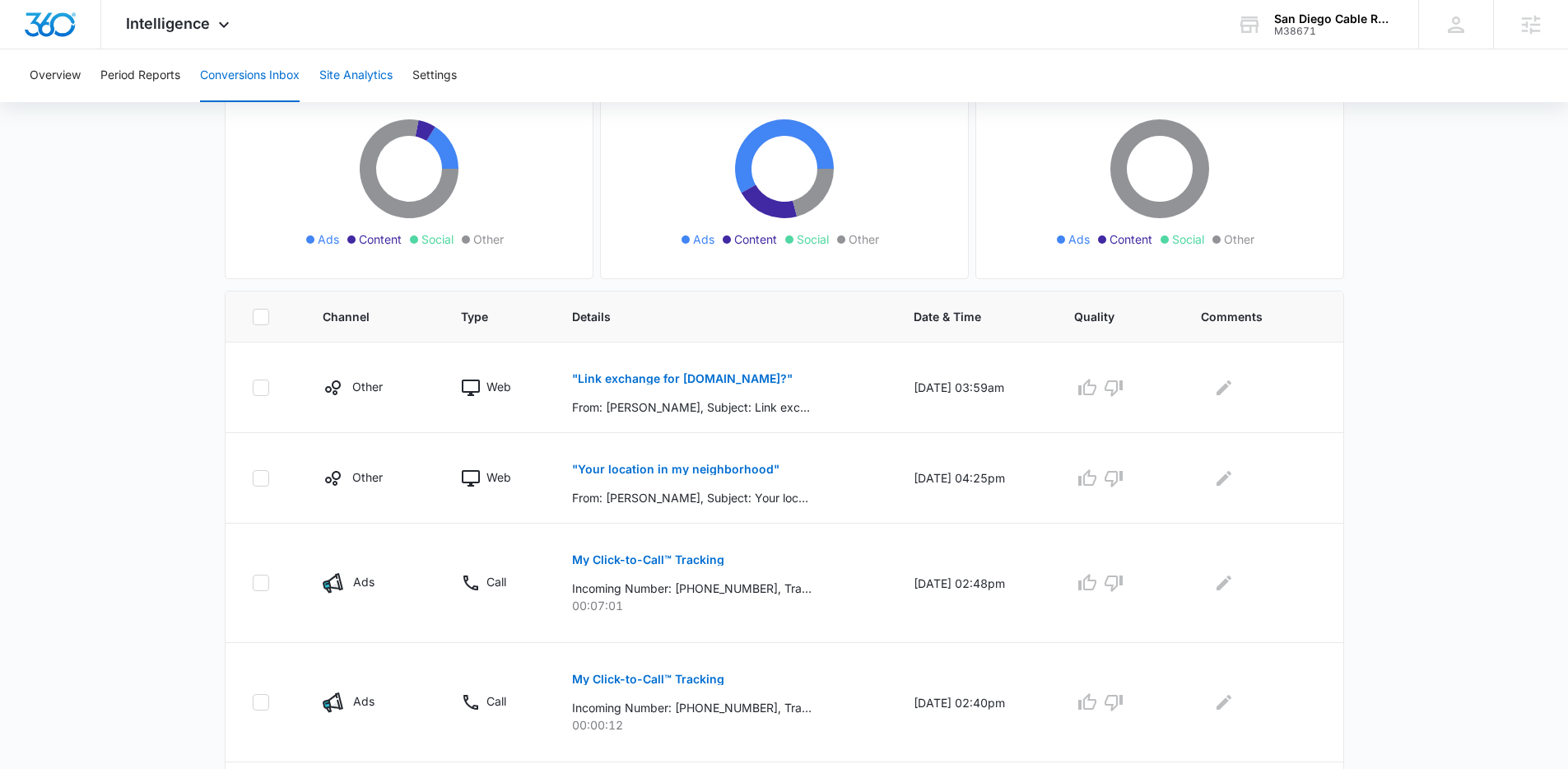 click on "Site Analytics" at bounding box center (356, 76) 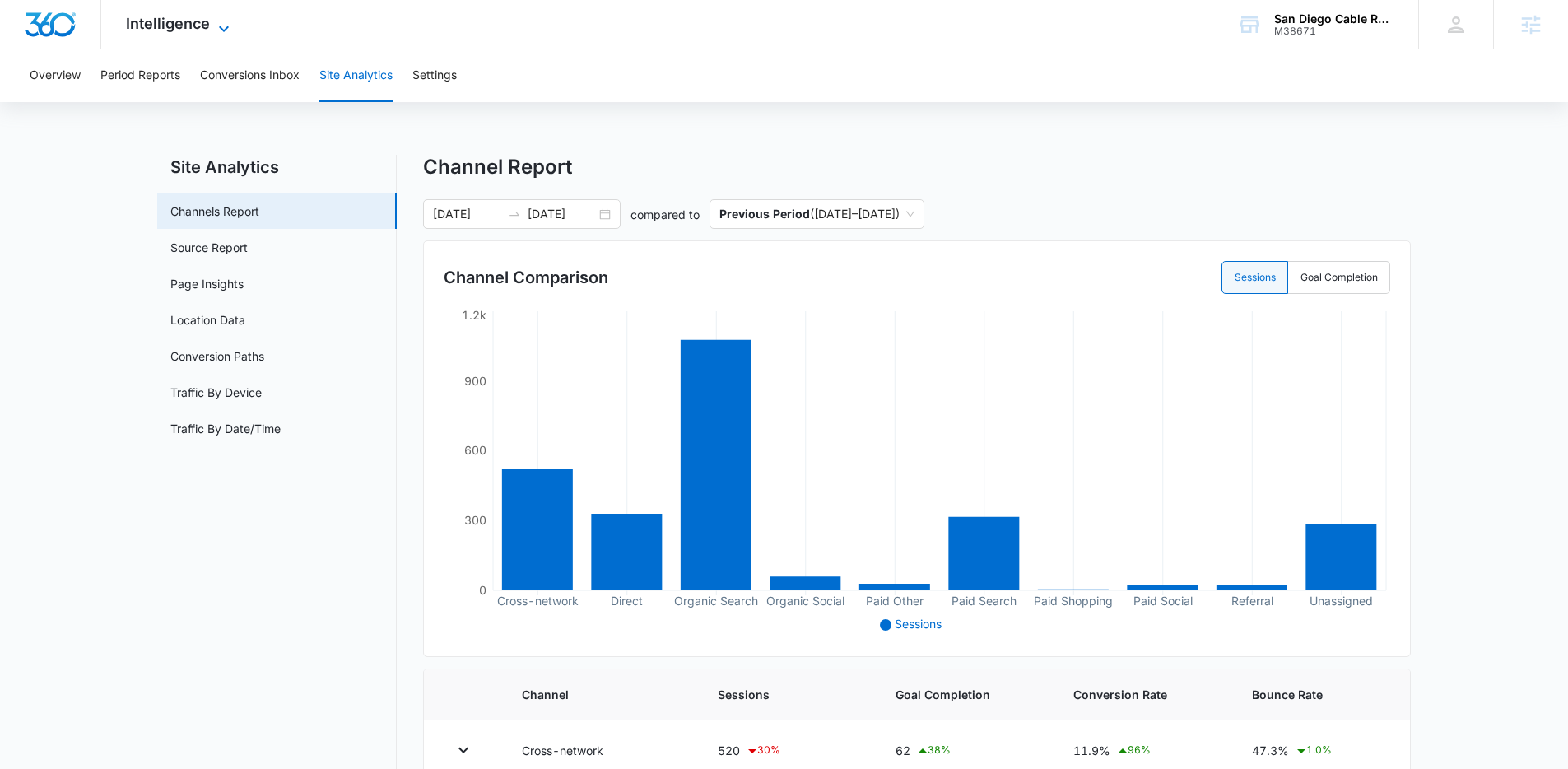 click 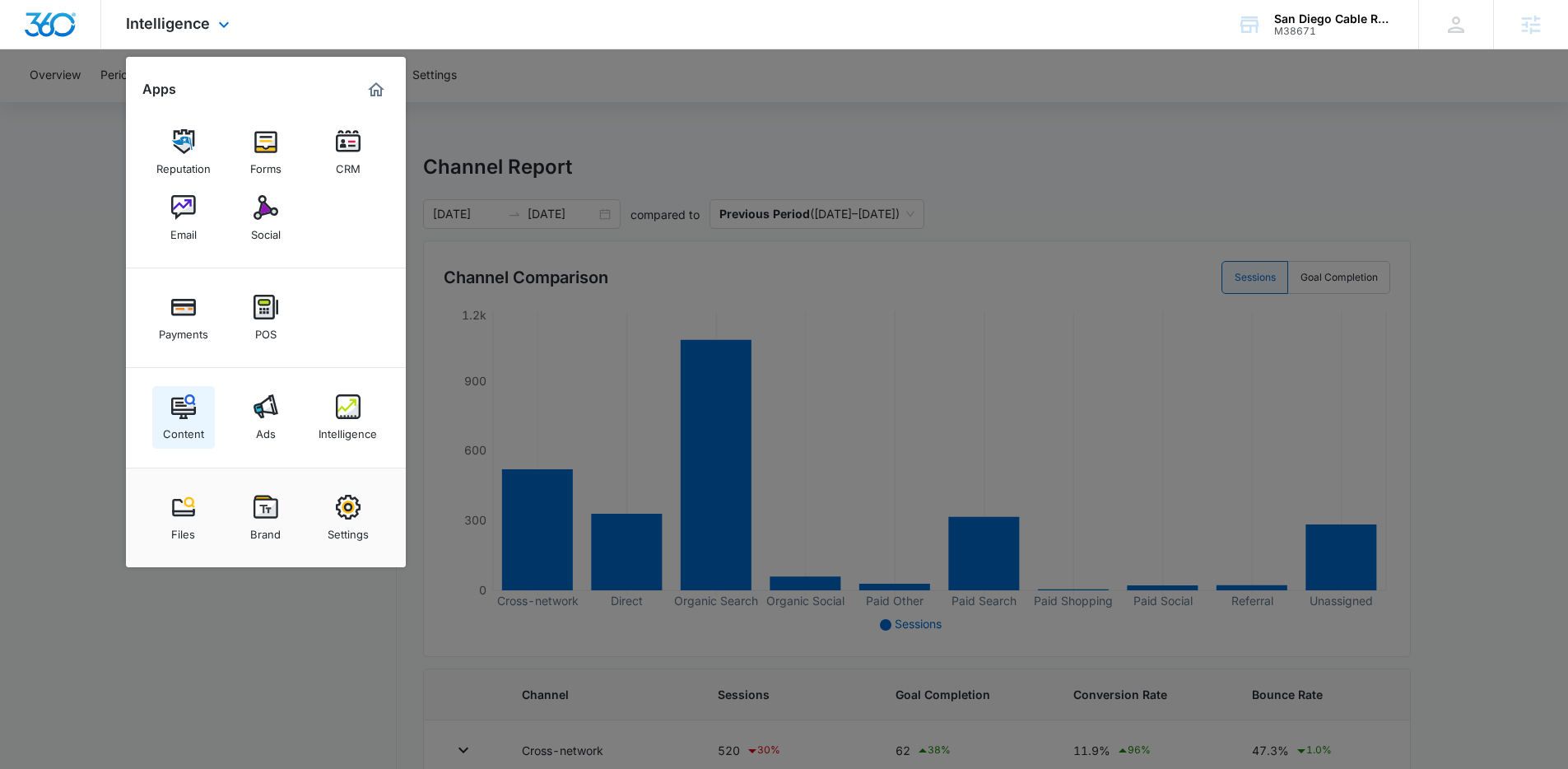 click on "Content" at bounding box center (184, 430) 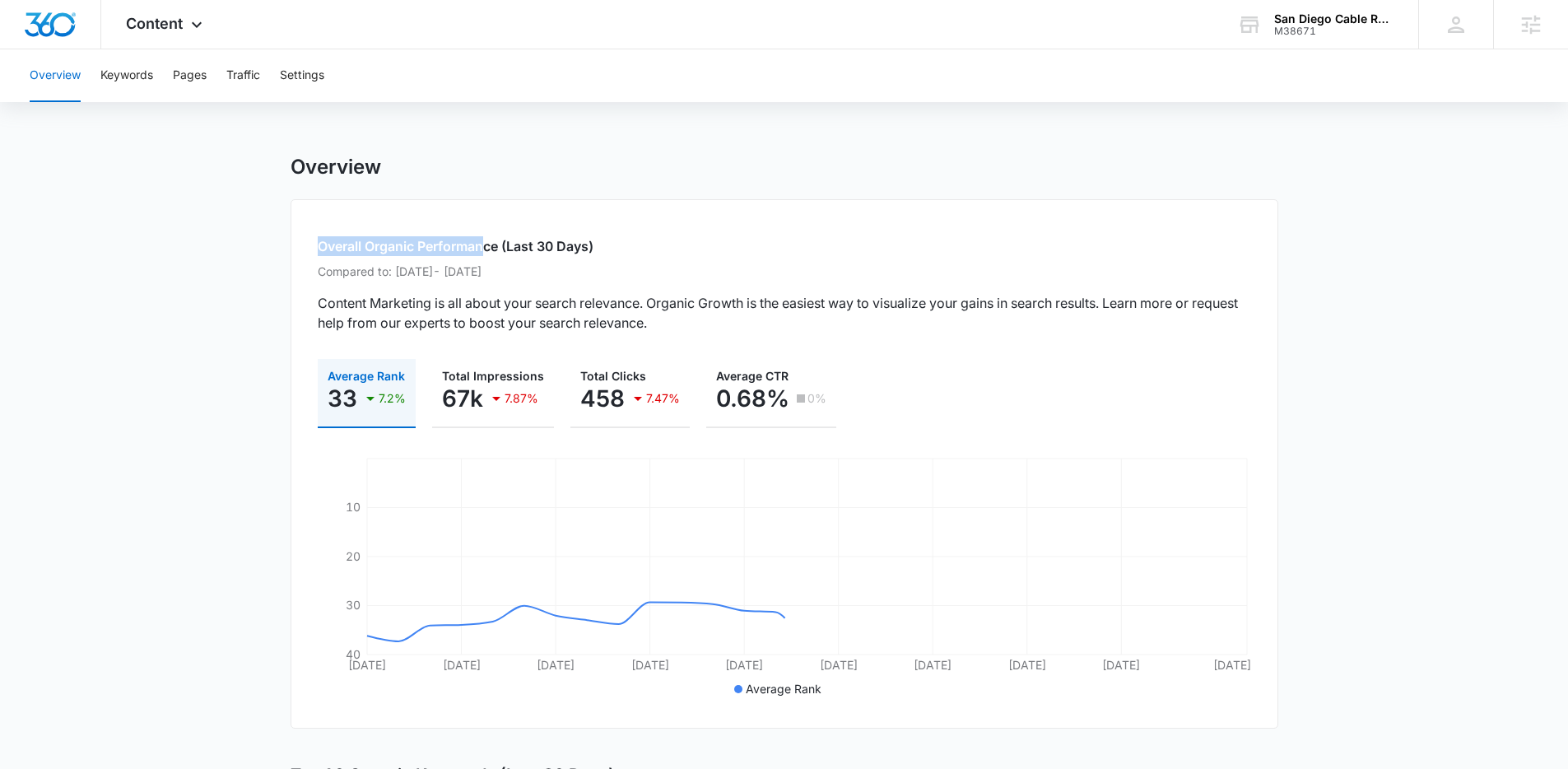 drag, startPoint x: 319, startPoint y: 248, endPoint x: 493, endPoint y: 252, distance: 174.04597 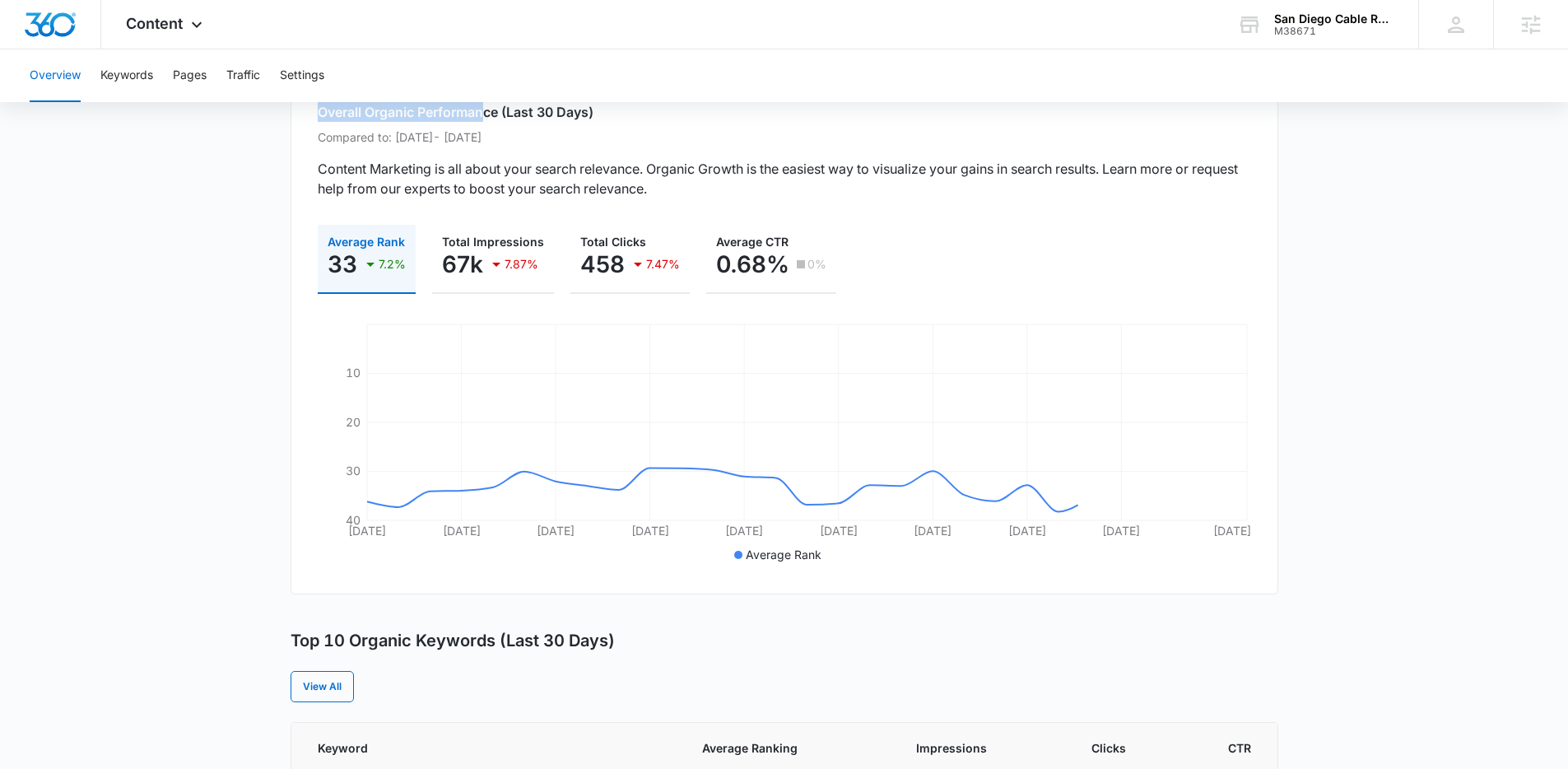 scroll, scrollTop: 508, scrollLeft: 0, axis: vertical 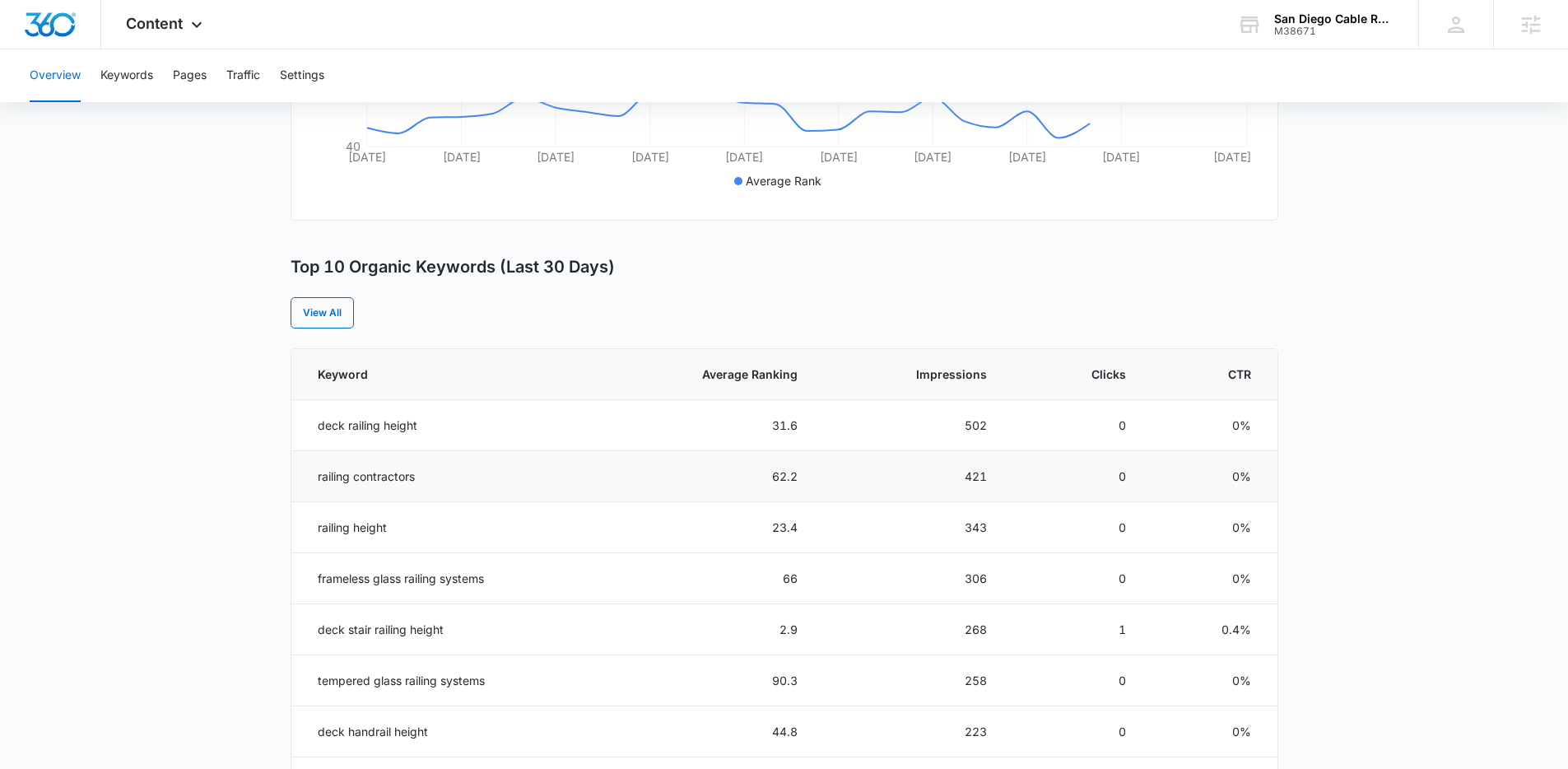 drag, startPoint x: 304, startPoint y: 445, endPoint x: 407, endPoint y: 478, distance: 108.15729 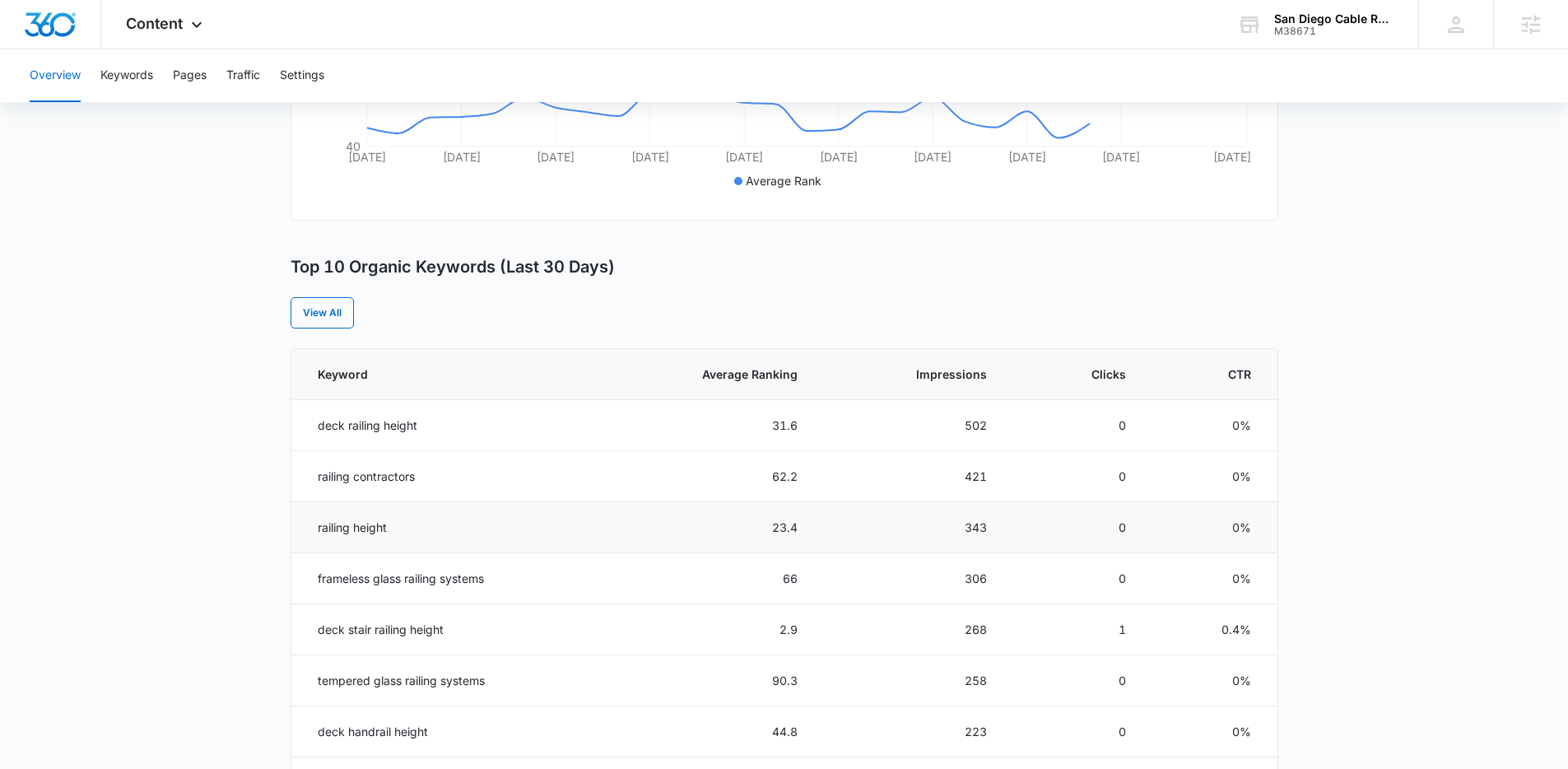 drag, startPoint x: 319, startPoint y: 529, endPoint x: 353, endPoint y: 537, distance: 34.928498 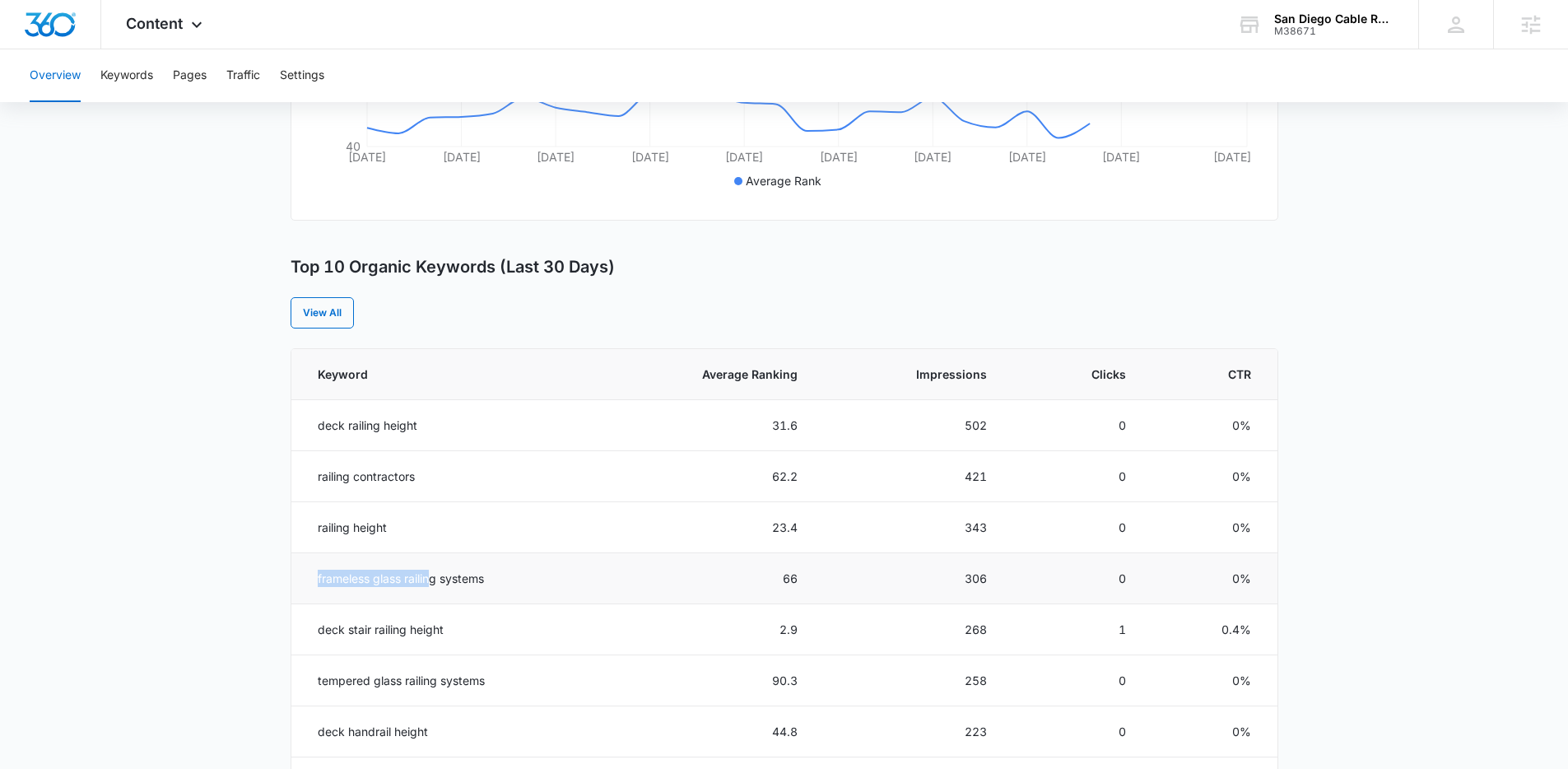 drag, startPoint x: 315, startPoint y: 576, endPoint x: 453, endPoint y: 584, distance: 138.23169 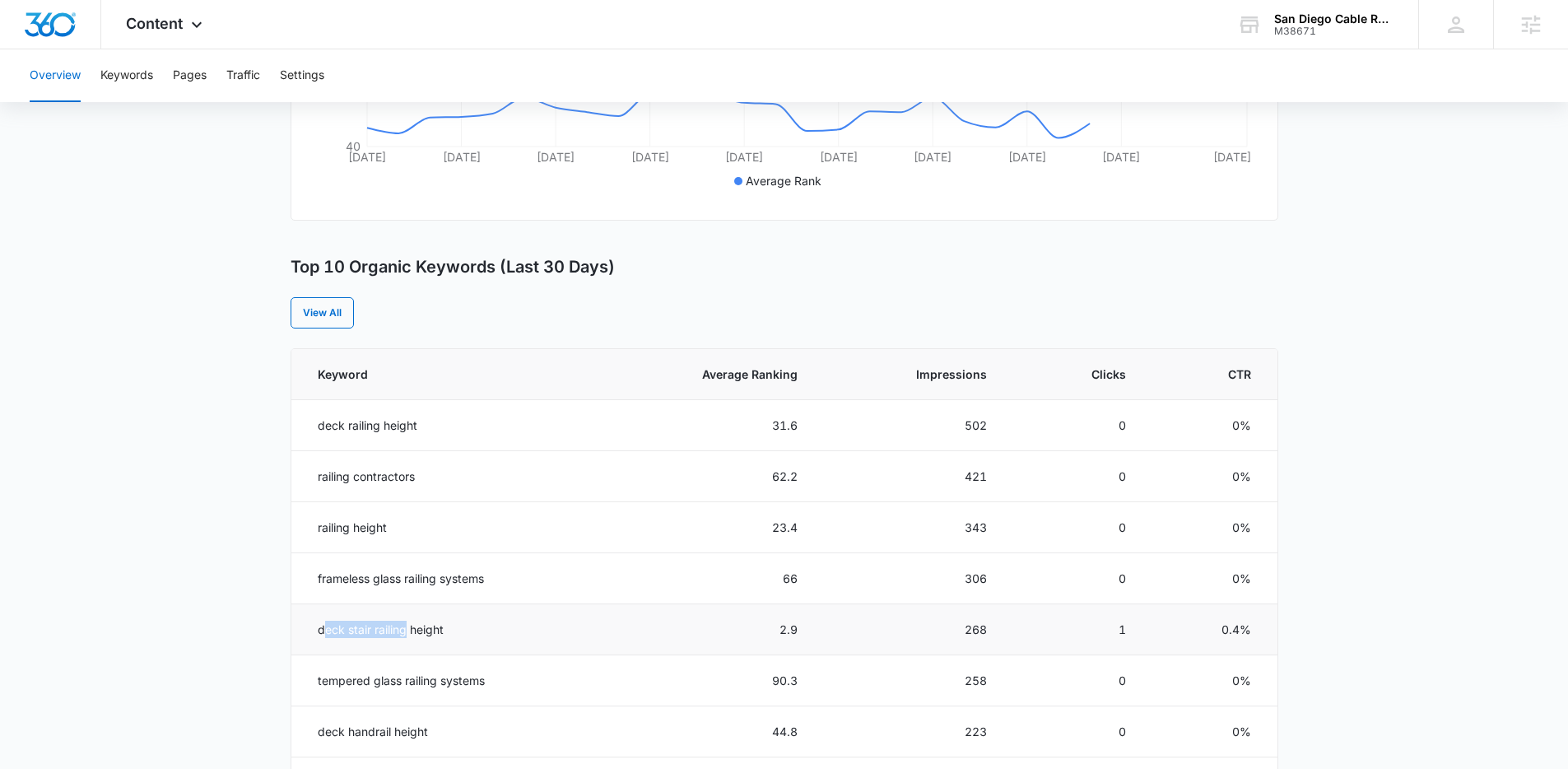 drag, startPoint x: 361, startPoint y: 636, endPoint x: 447, endPoint y: 634, distance: 86.02325 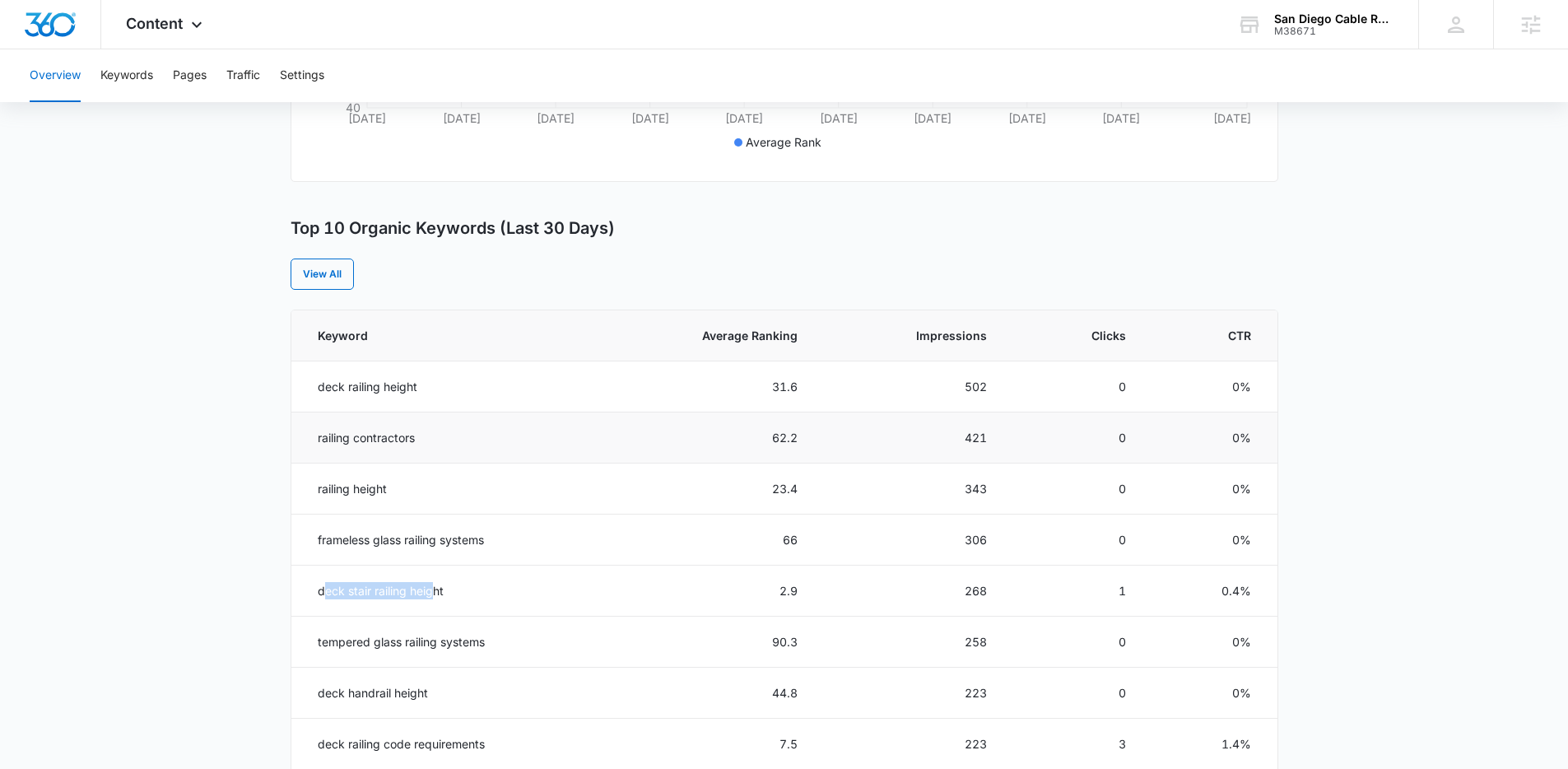 scroll, scrollTop: 566, scrollLeft: 0, axis: vertical 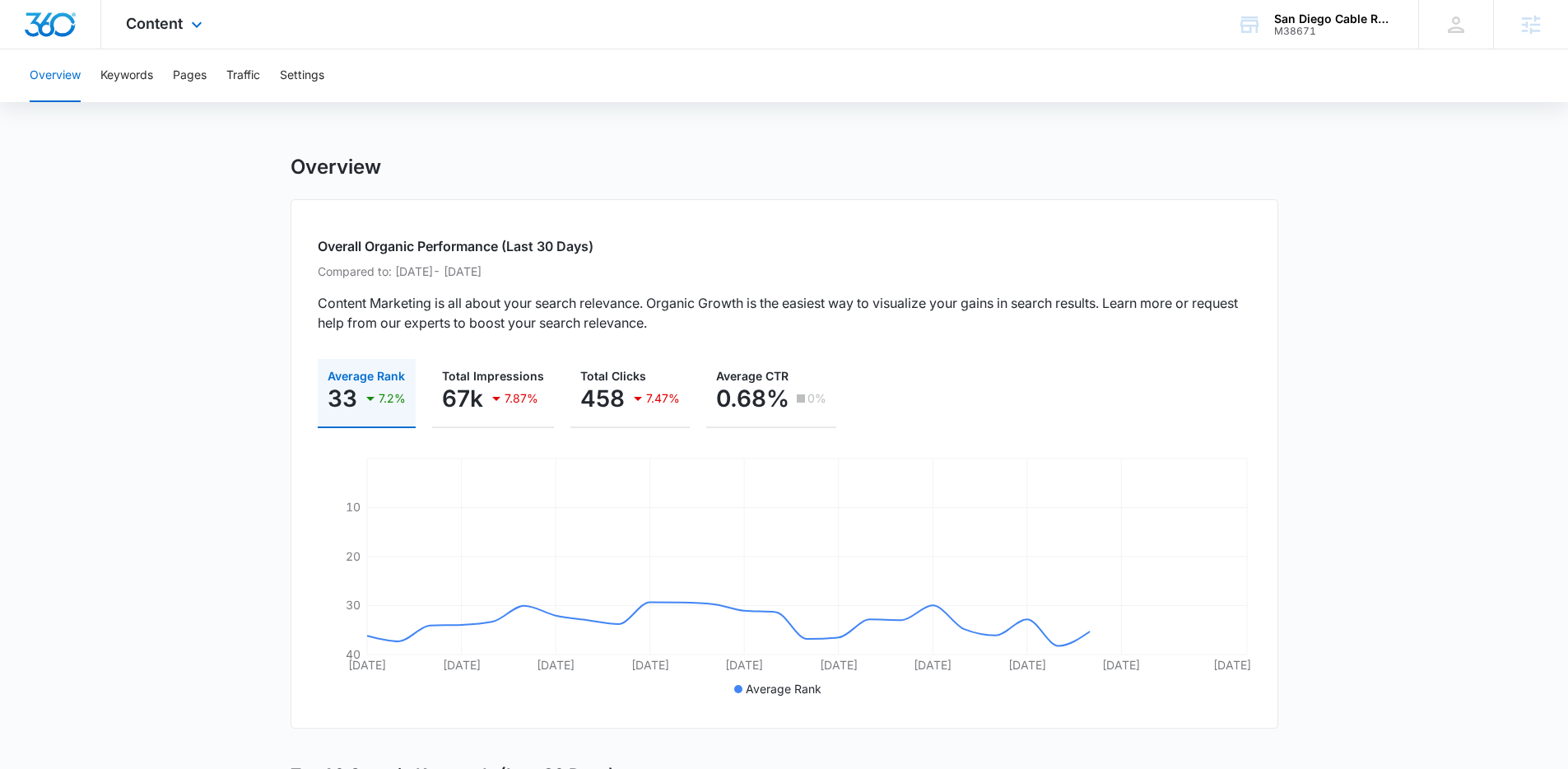drag, startPoint x: 208, startPoint y: 26, endPoint x: 326, endPoint y: 337, distance: 332.63343 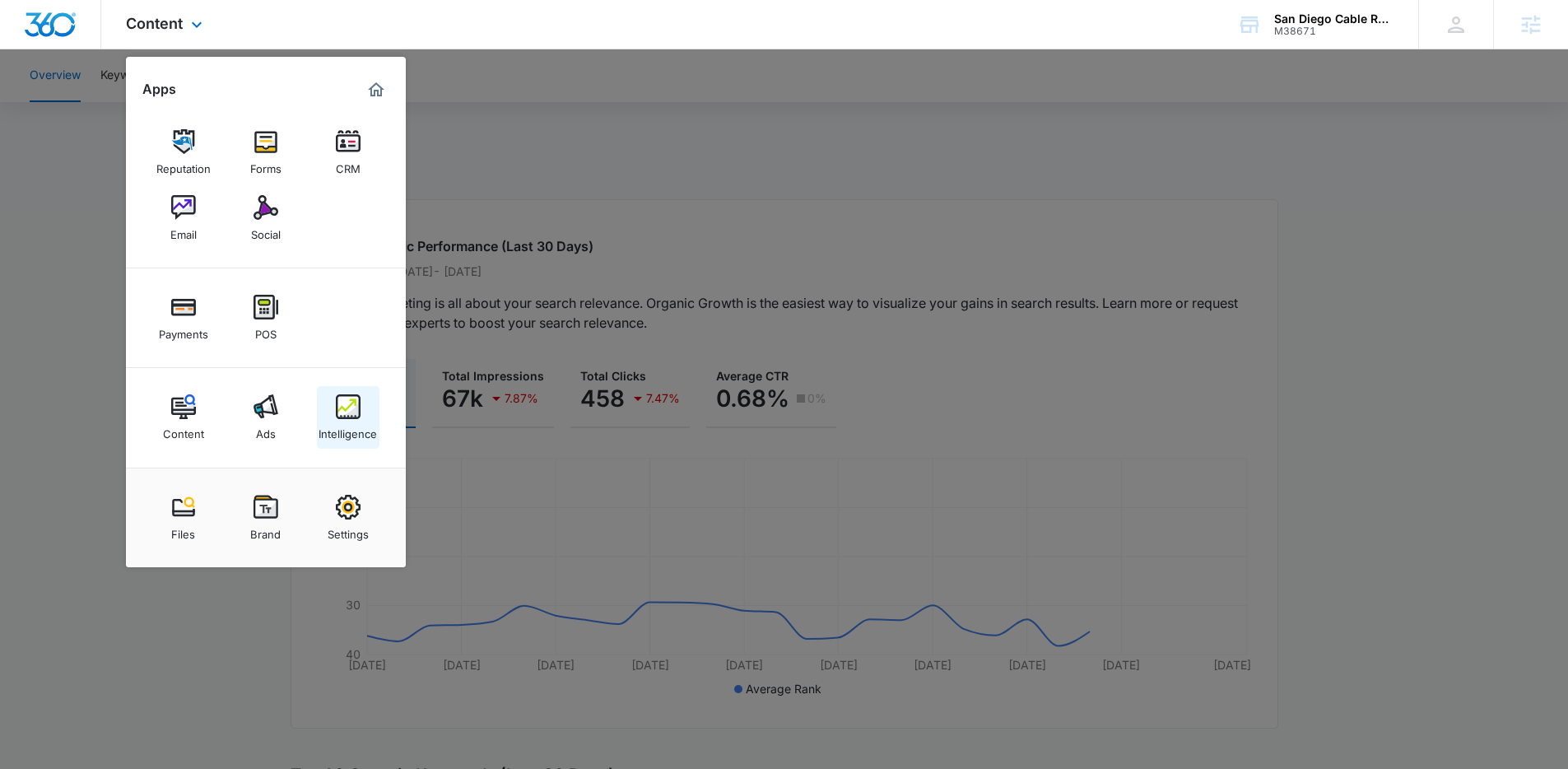 click on "Intelligence" at bounding box center (347, 430) 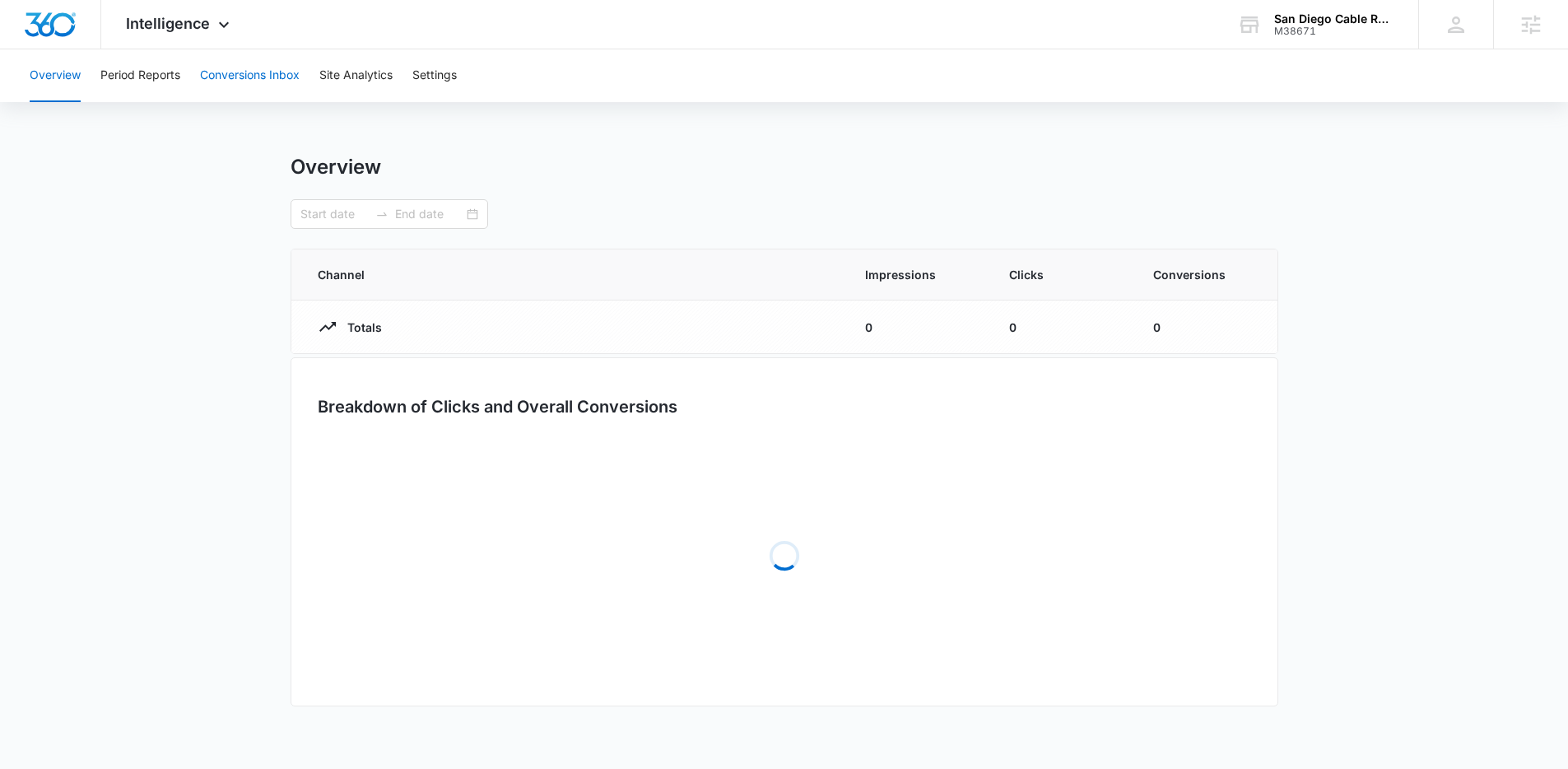 type on "[DATE]" 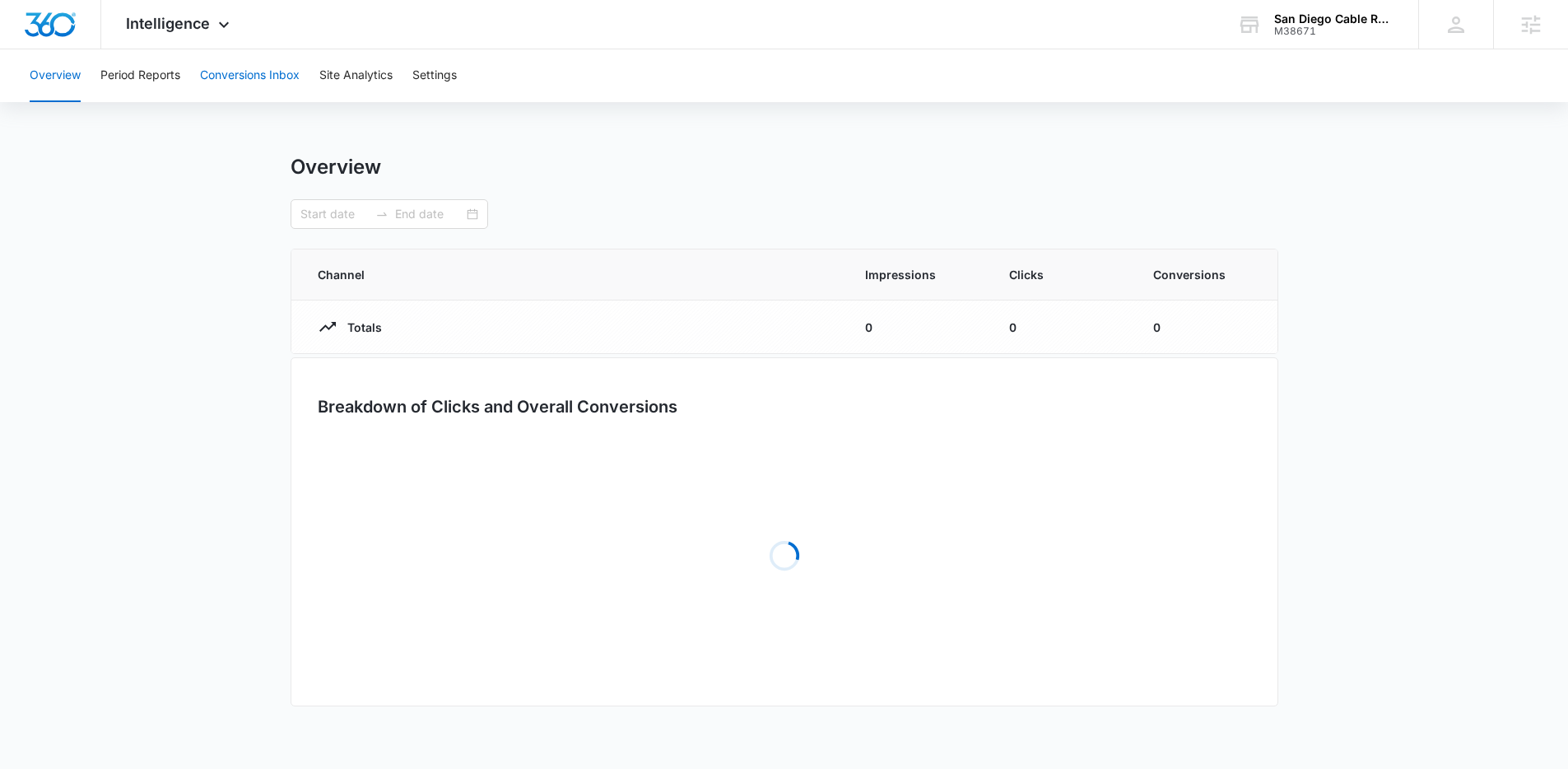 type on "[DATE]" 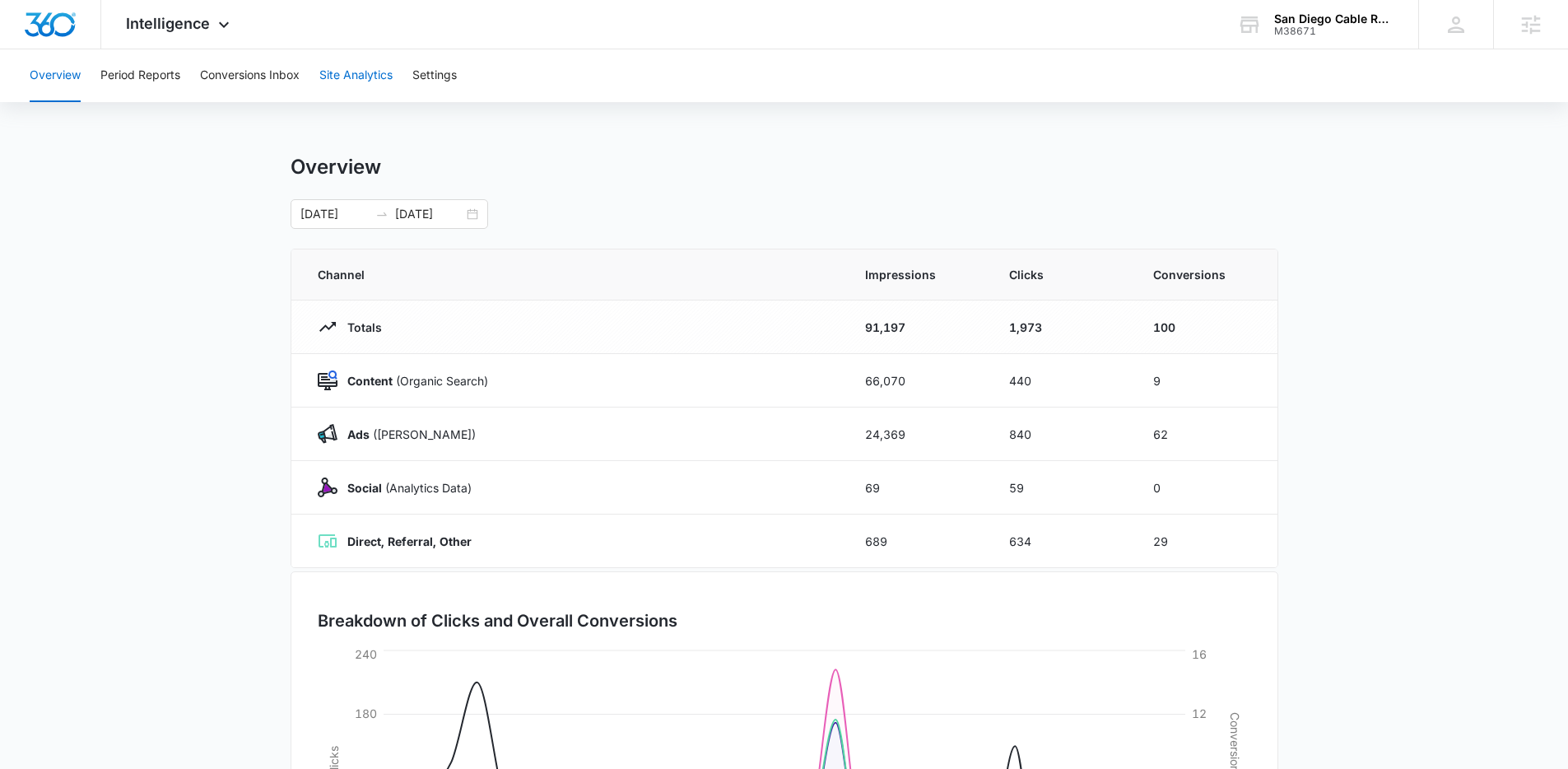 click on "Site Analytics" at bounding box center (356, 76) 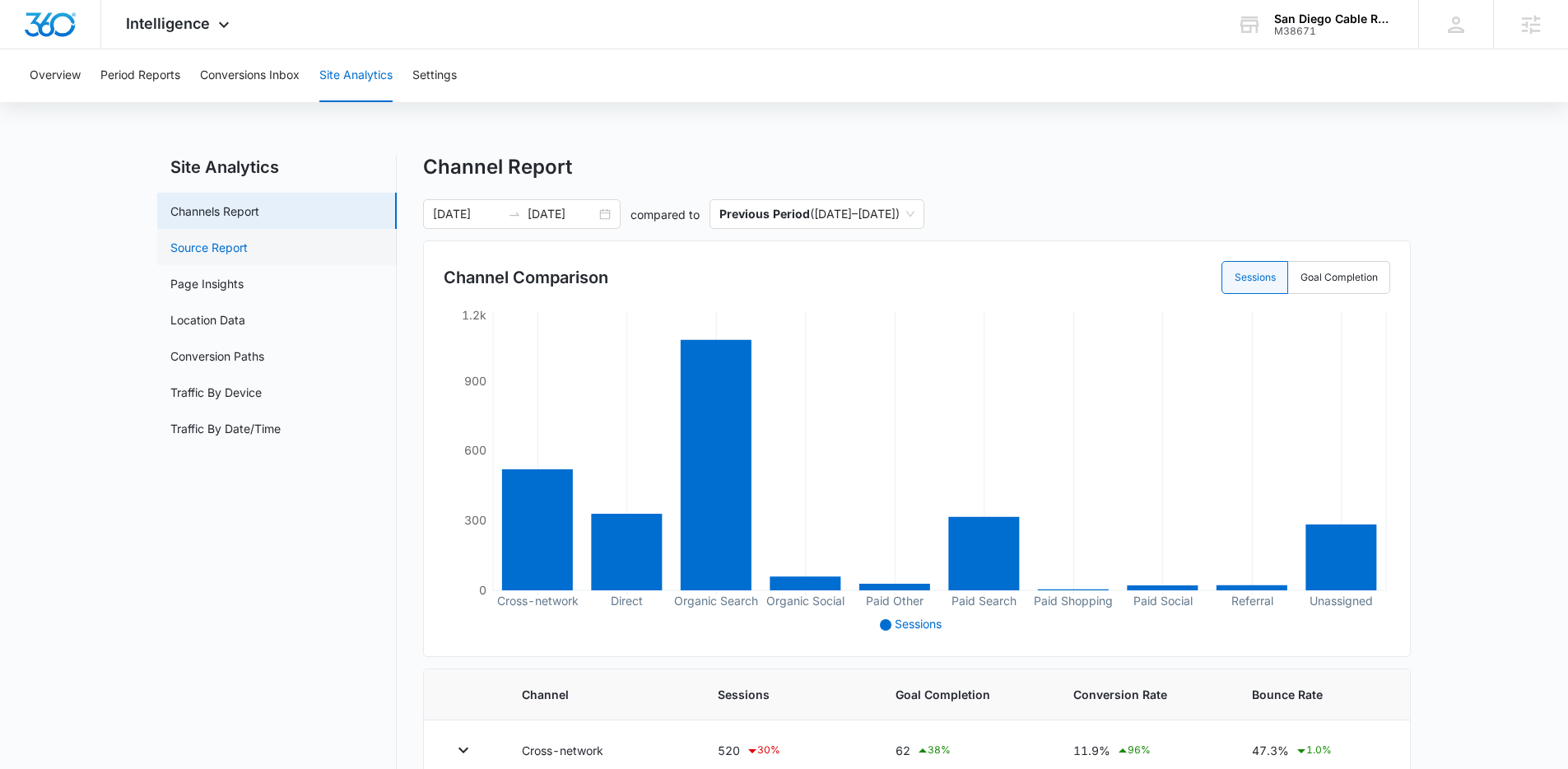 click on "Source Report" at bounding box center [209, 247] 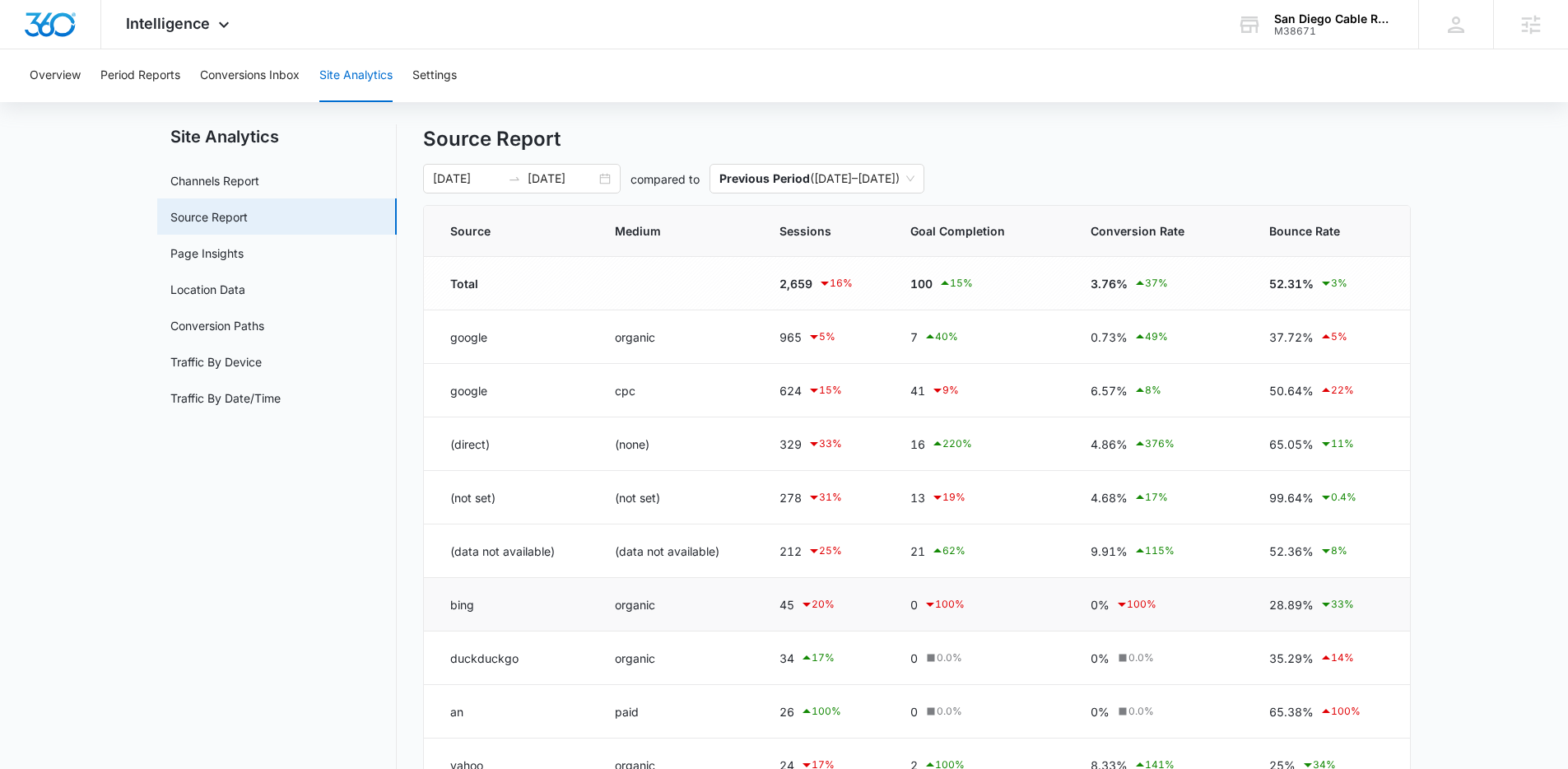 scroll, scrollTop: 32, scrollLeft: 0, axis: vertical 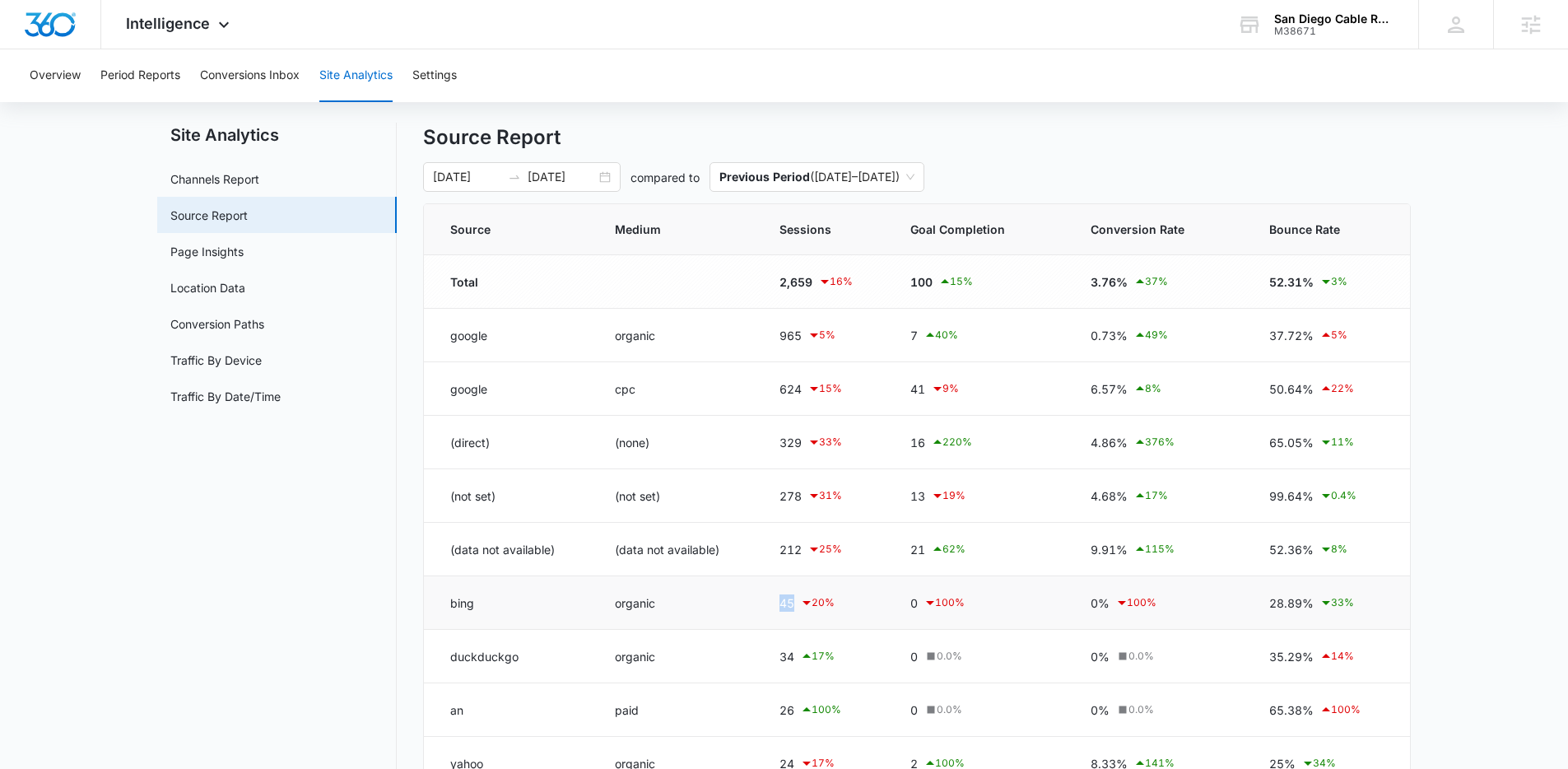 drag, startPoint x: 770, startPoint y: 608, endPoint x: 797, endPoint y: 608, distance: 27 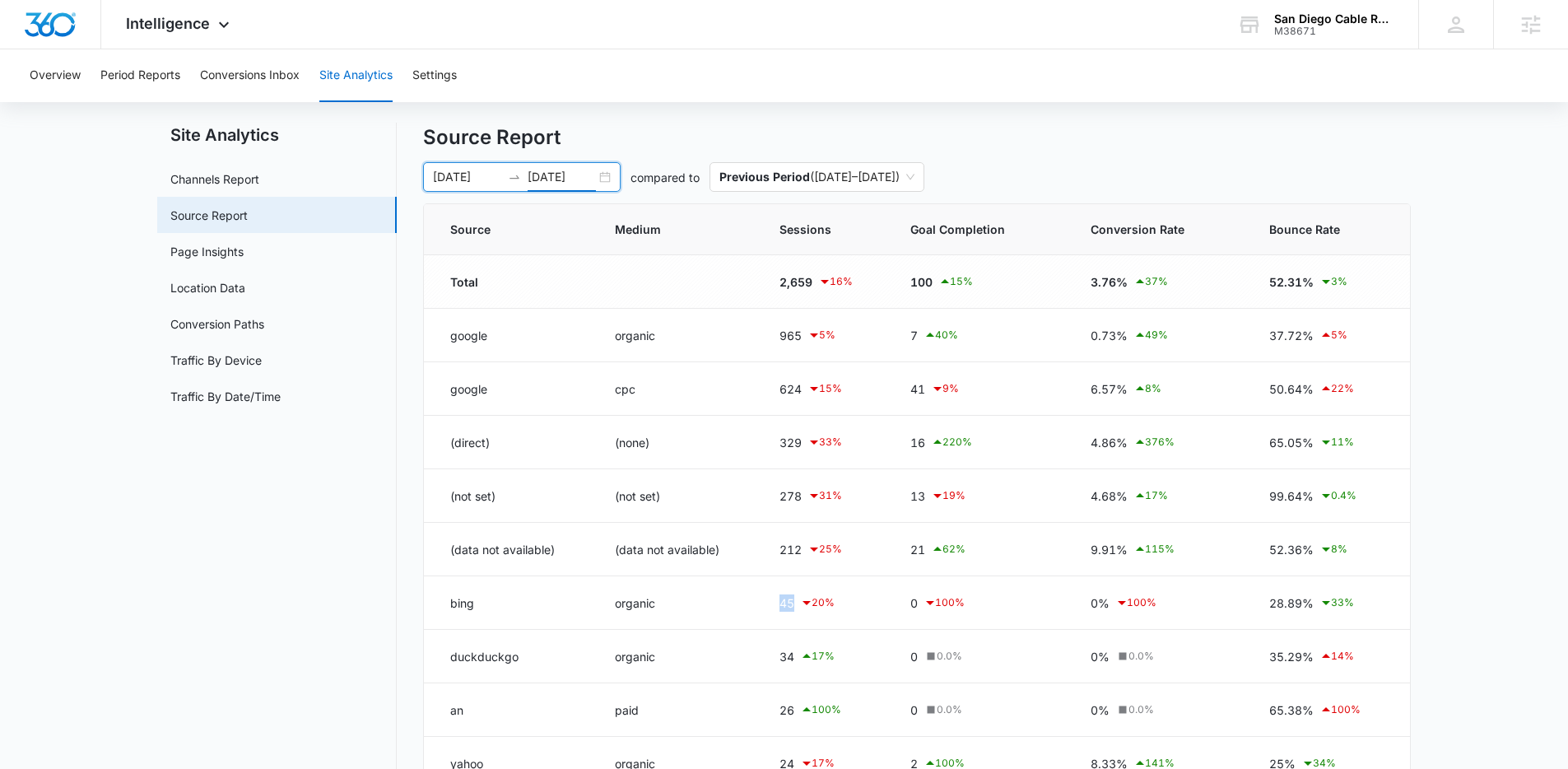 click on "[DATE]" at bounding box center [561, 177] 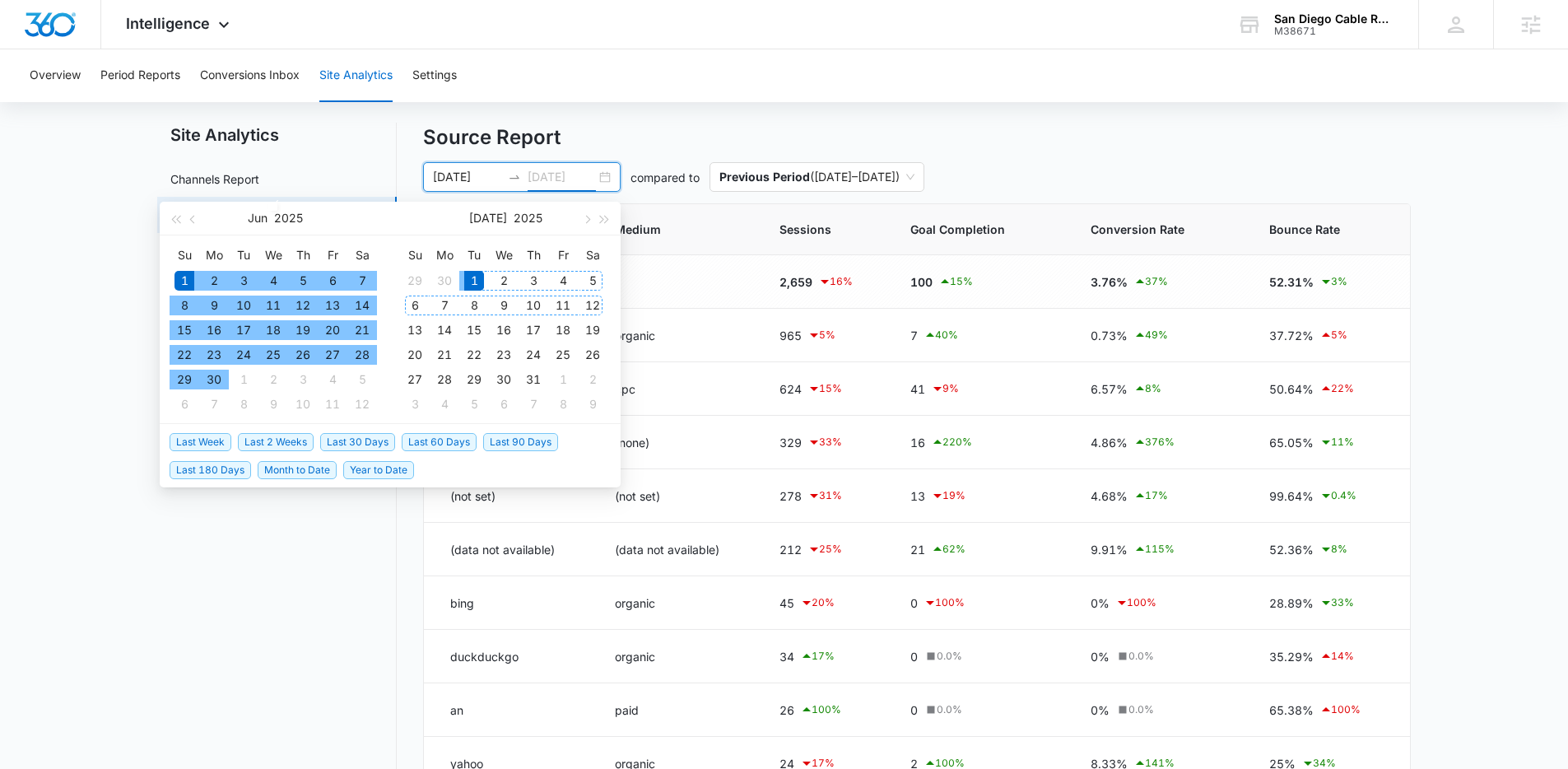type on "[DATE]" 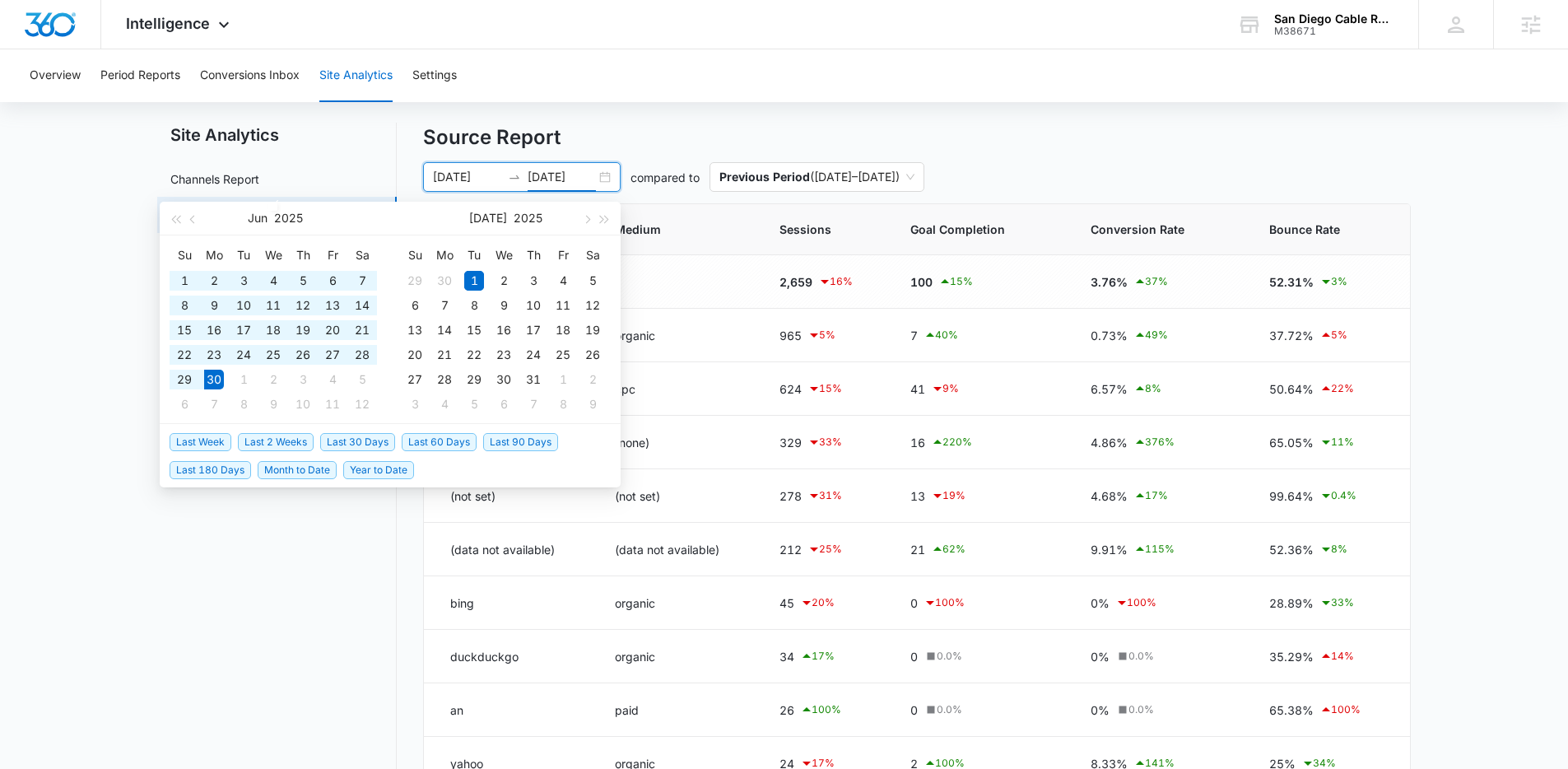 click on "Last 30 Days" at bounding box center (357, 442) 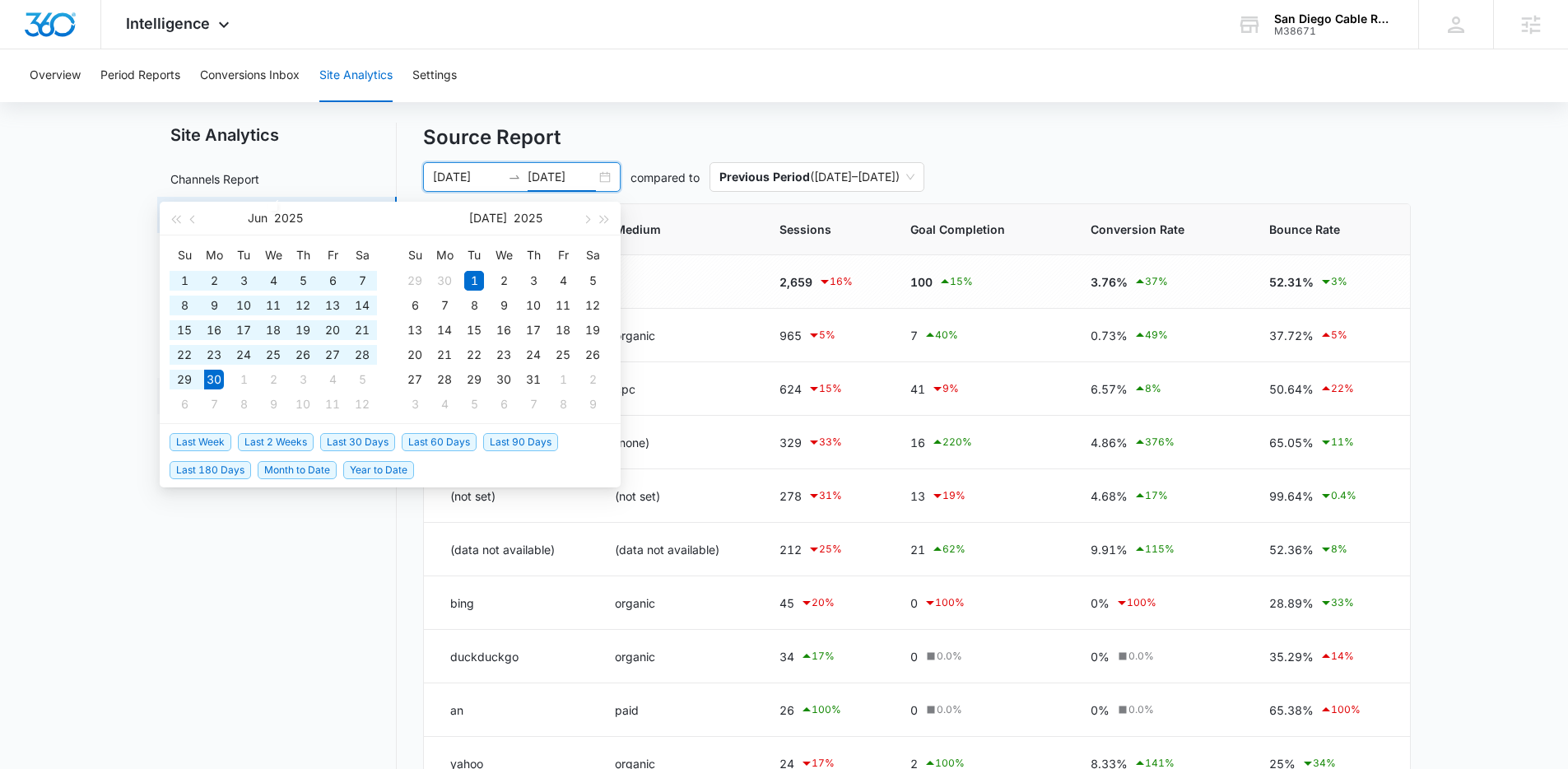 type on "[DATE]" 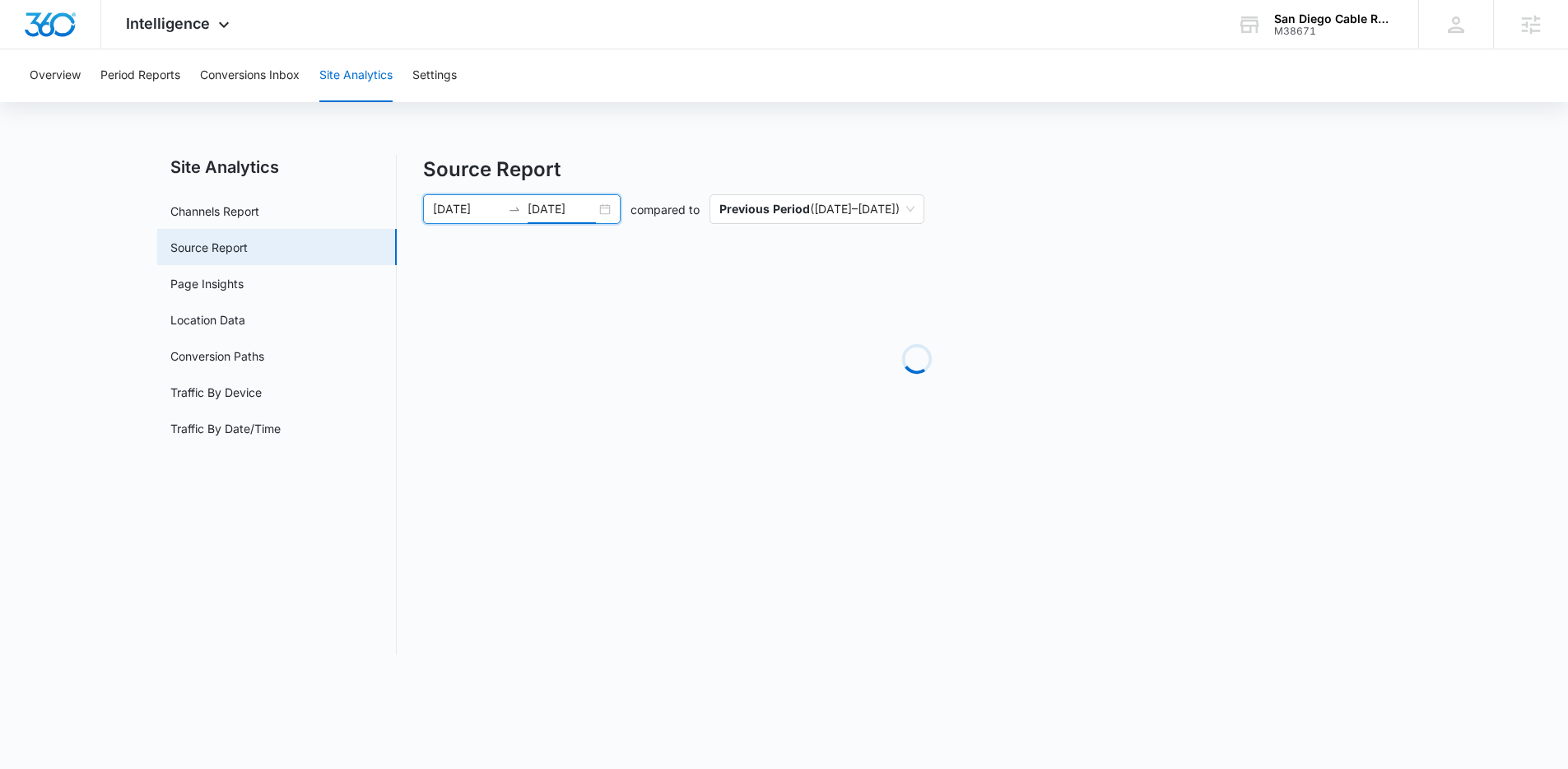 scroll, scrollTop: 0, scrollLeft: 0, axis: both 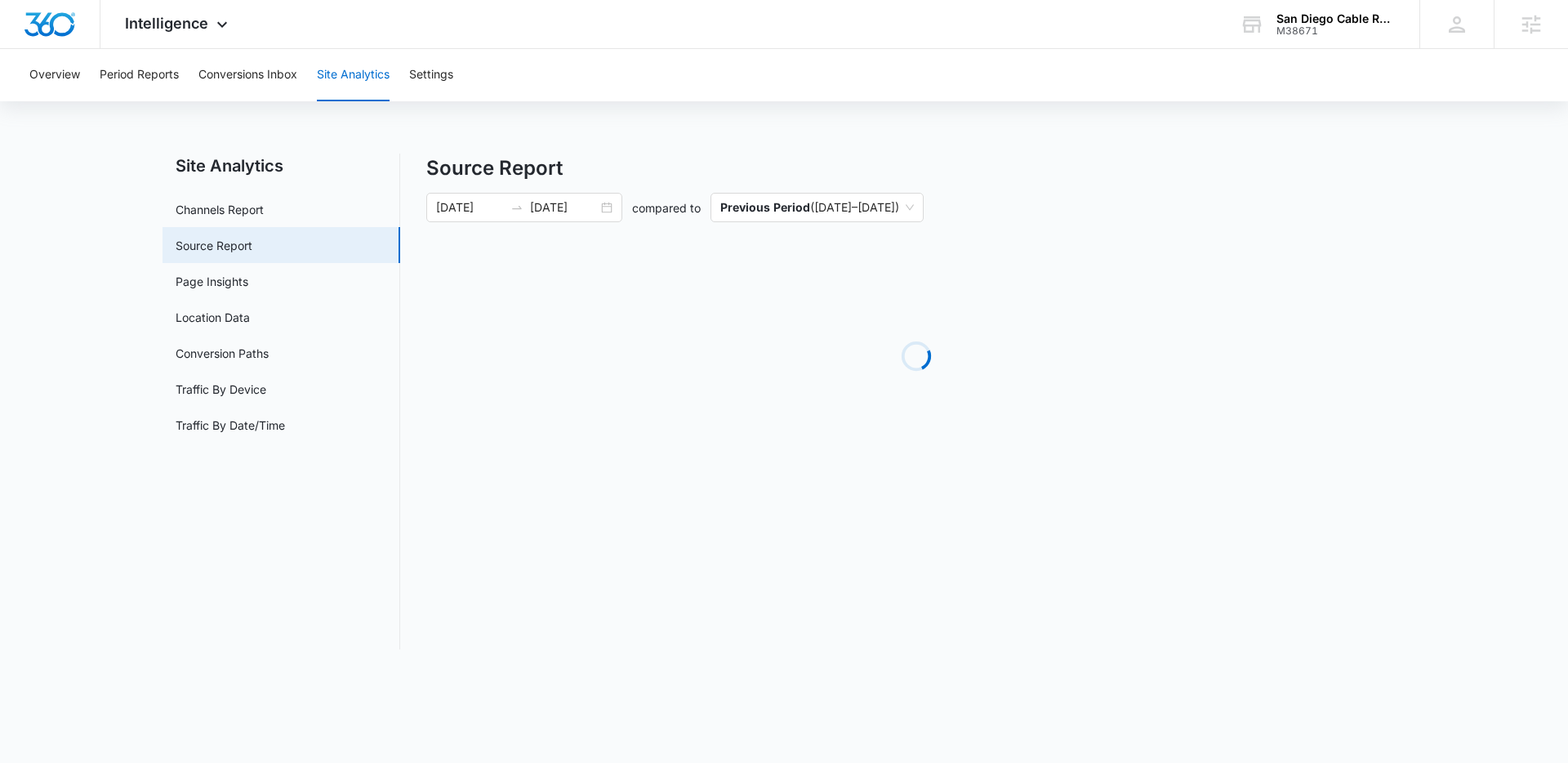 click on "Overview Period Reports Conversions Inbox Site Analytics Settings Site Analytics Channels Report Source Report Page Insights Location Data Conversion Paths Traffic By Device Traffic By Date/Time Source Report 05/31/2025 06/30/2025 compared to Previous Period  ( 04/30/2025  –  05/30/2025 ) May 2025 Su Mo Tu We Th Fr Sa 27 28 29 30 1 2 3 4 5 6 7 8 9 10 11 12 13 14 15 16 17 18 19 20 21 22 23 24 25 26 27 28 29 30 31 1 2 3 4 5 6 7 Jun 2025 Su Mo Tu We Th Fr Sa 1 2 3 4 5 6 7 8 9 10 11 12 13 14 15 16 17 18 19 20 21 22 23 24 25 26 27 28 29 30 1 2 3 4 5 6 7 8 9 10 11 12 Last  Week Last 2 Weeks Last 30 Days Last 60 Days Last 90 Days Last 180 Days Month to Date Year to Date Loading" at bounding box center [784, 359] 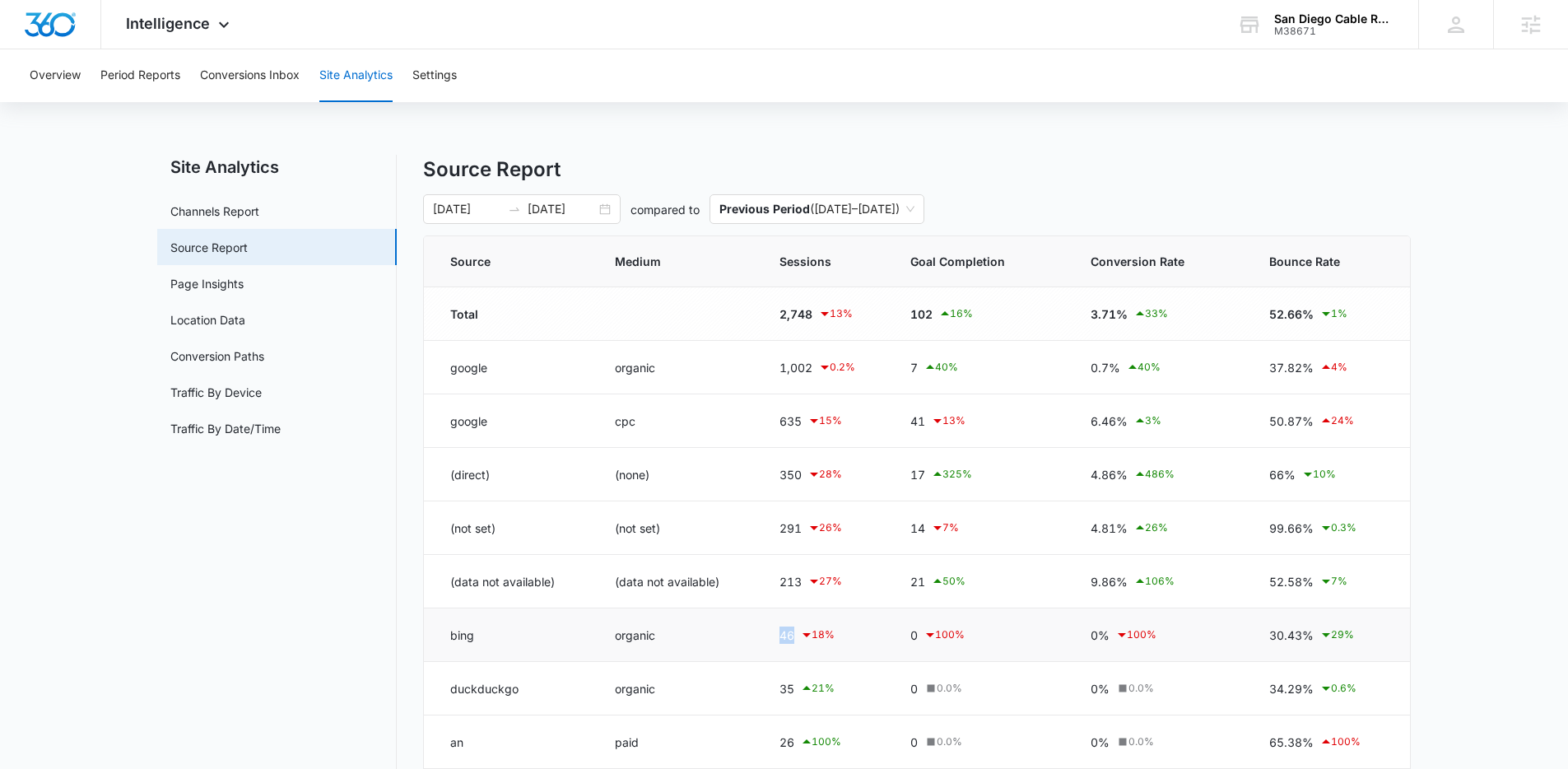 drag, startPoint x: 780, startPoint y: 642, endPoint x: 803, endPoint y: 635, distance: 24.041631 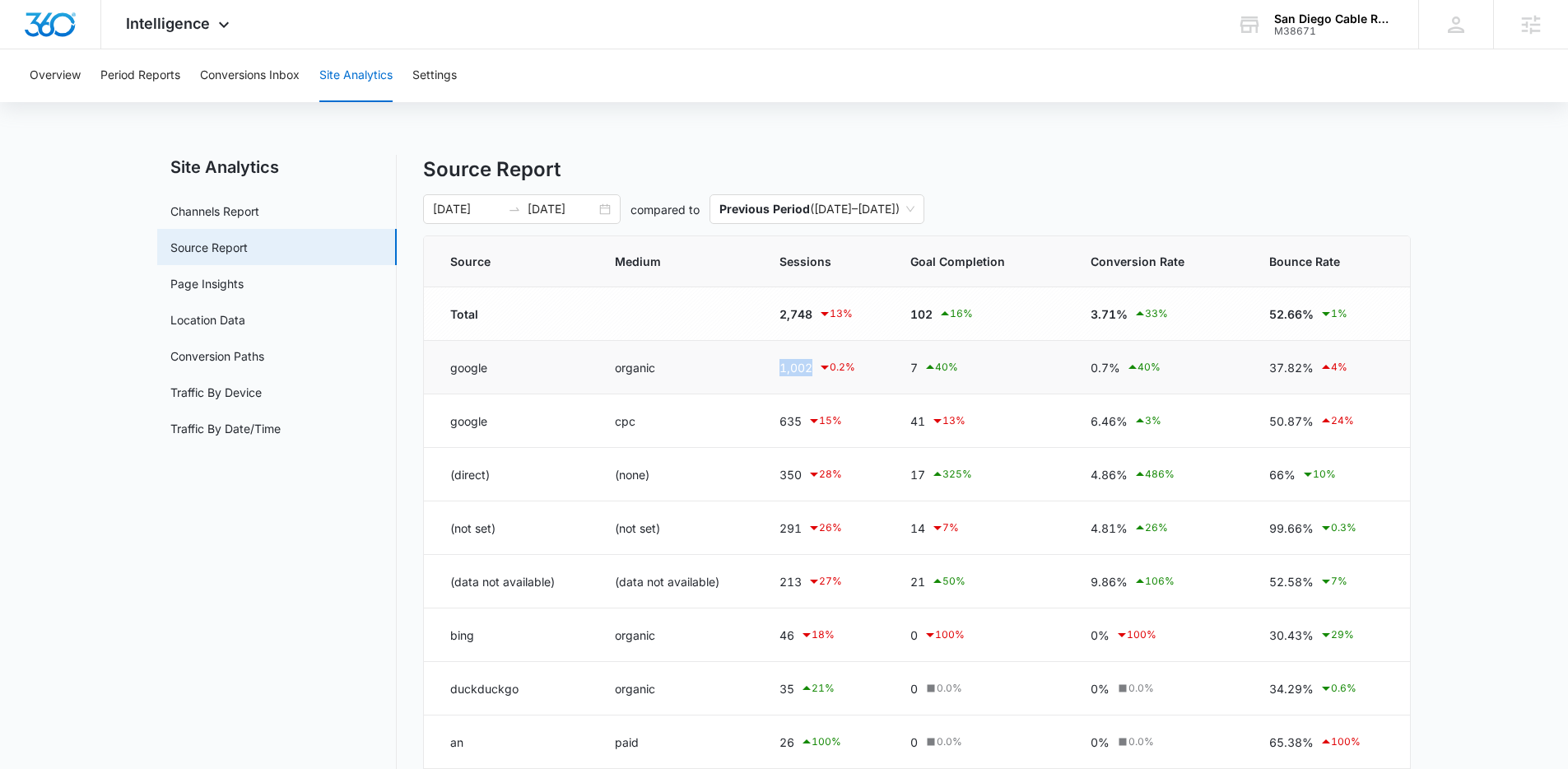 drag, startPoint x: 792, startPoint y: 375, endPoint x: 812, endPoint y: 374, distance: 20.024984 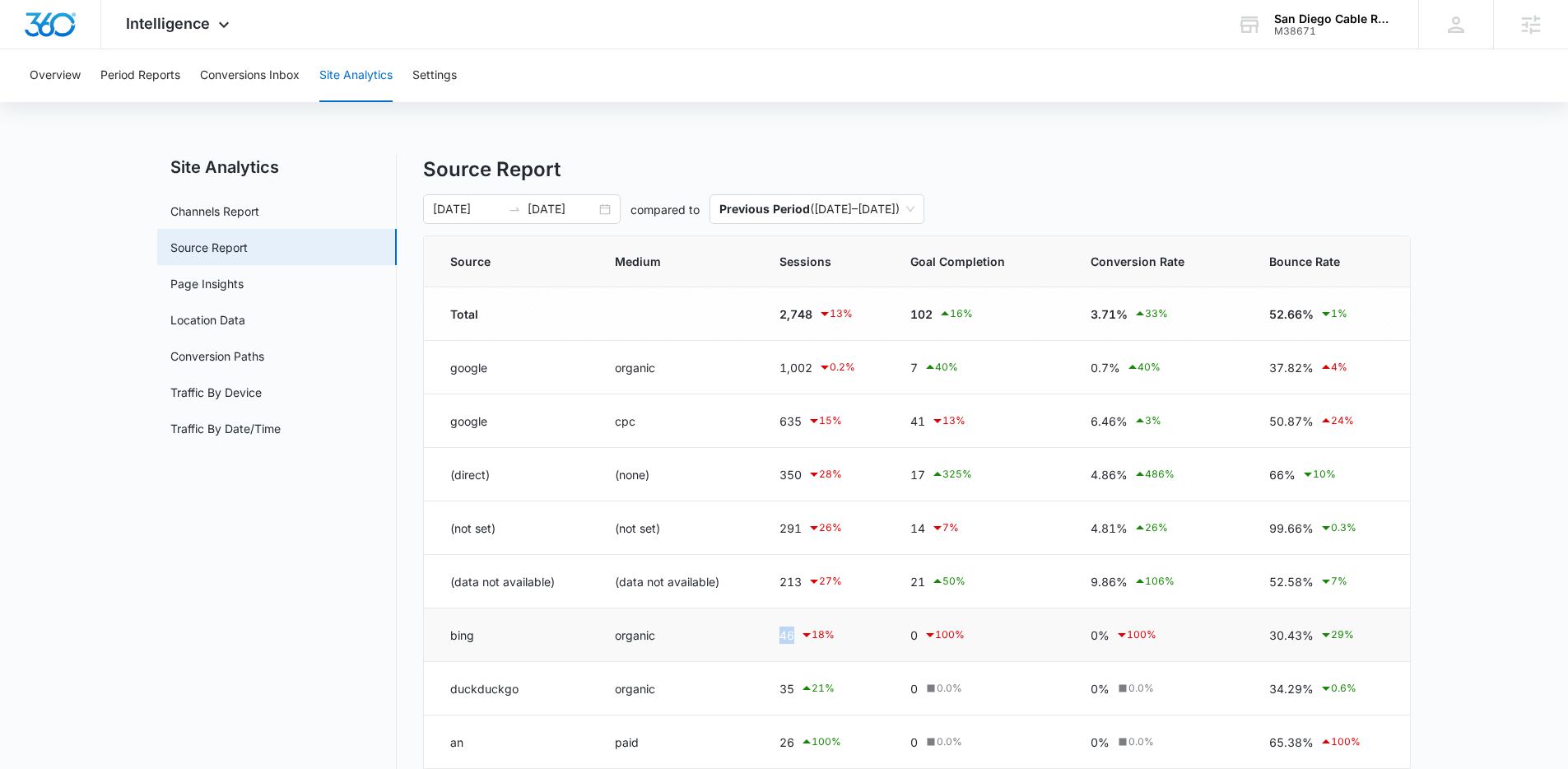 drag, startPoint x: 782, startPoint y: 639, endPoint x: 798, endPoint y: 637, distance: 16.12452 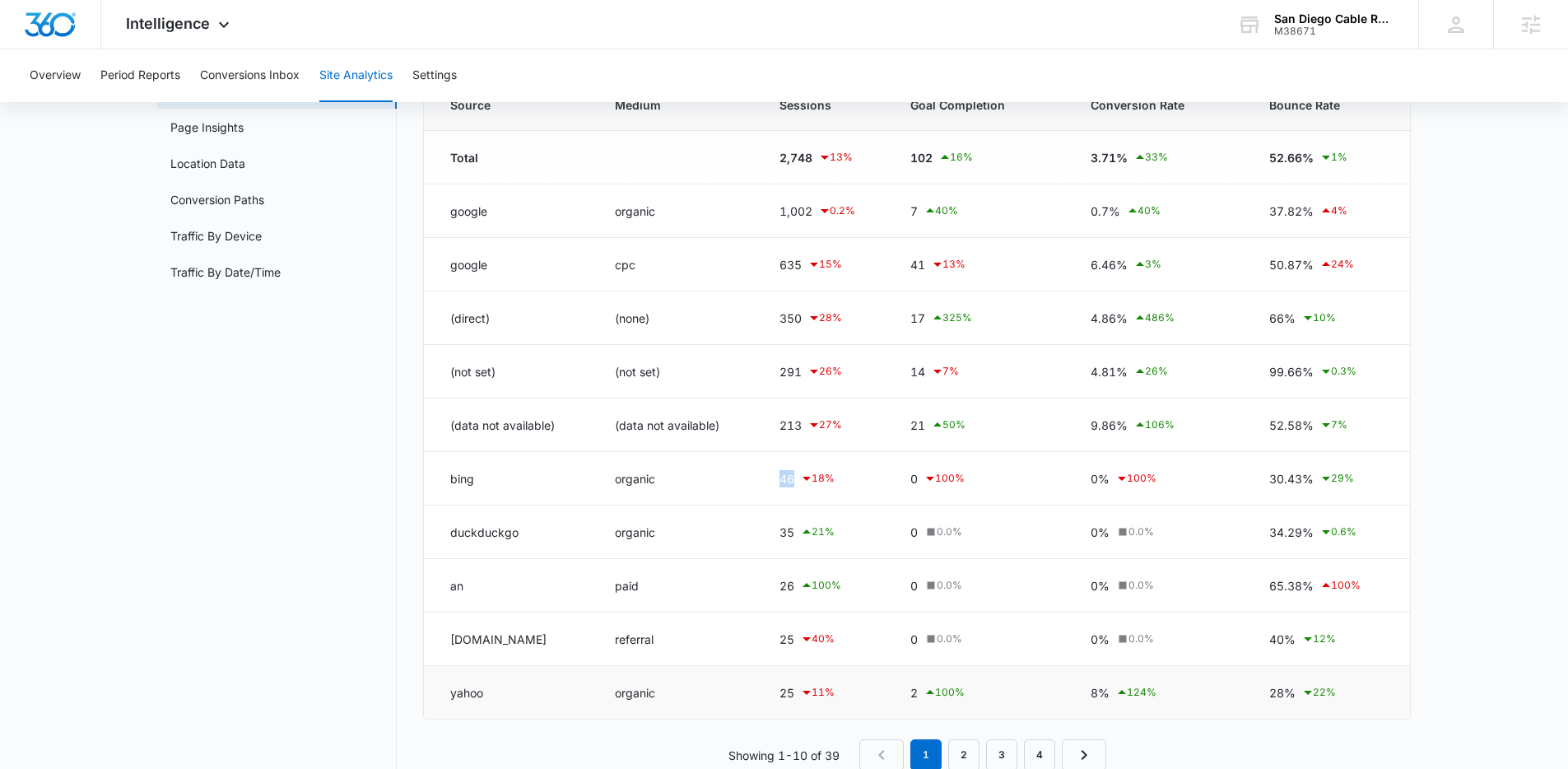 scroll, scrollTop: 198, scrollLeft: 0, axis: vertical 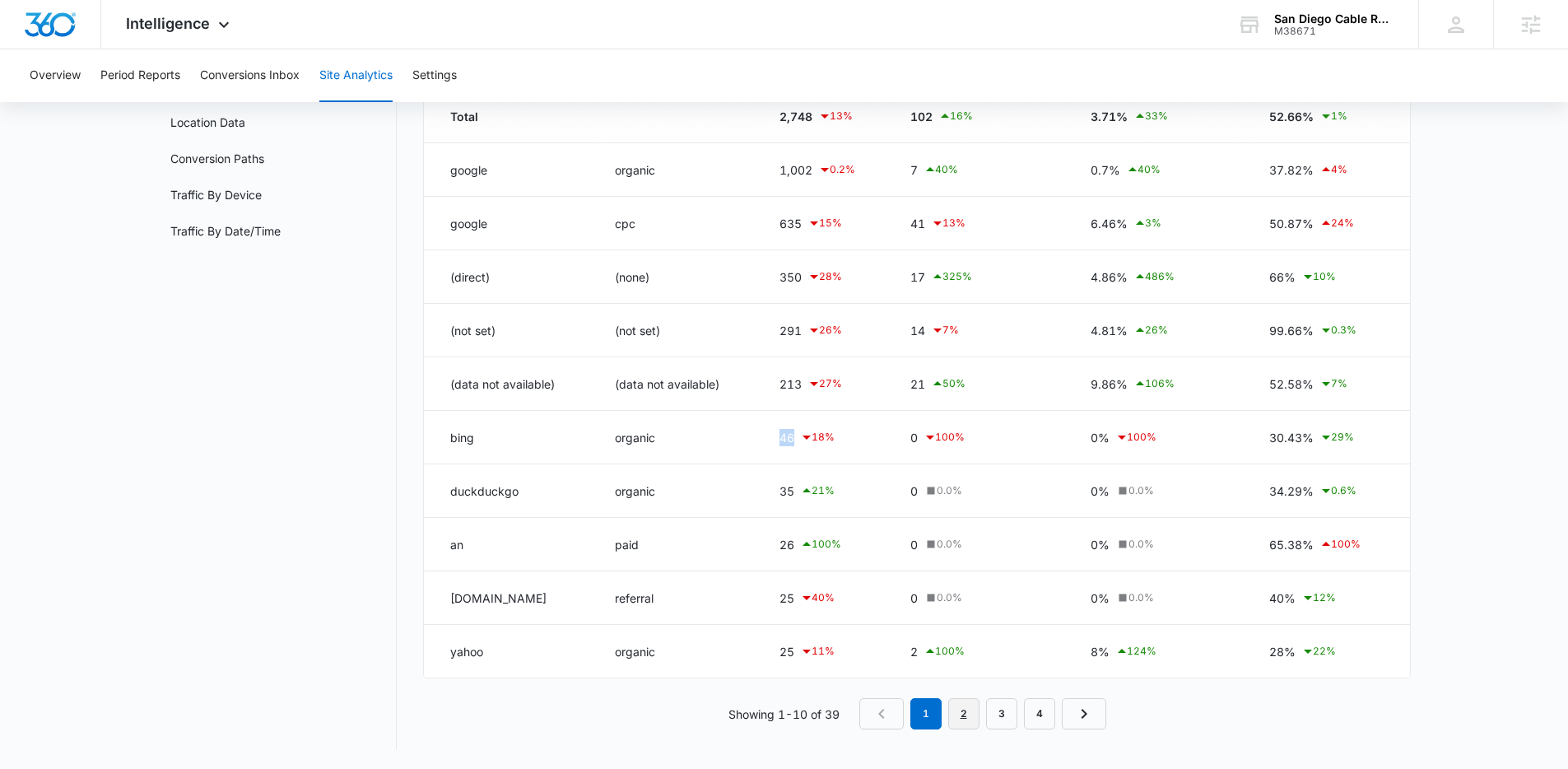 click on "2" at bounding box center [964, 714] 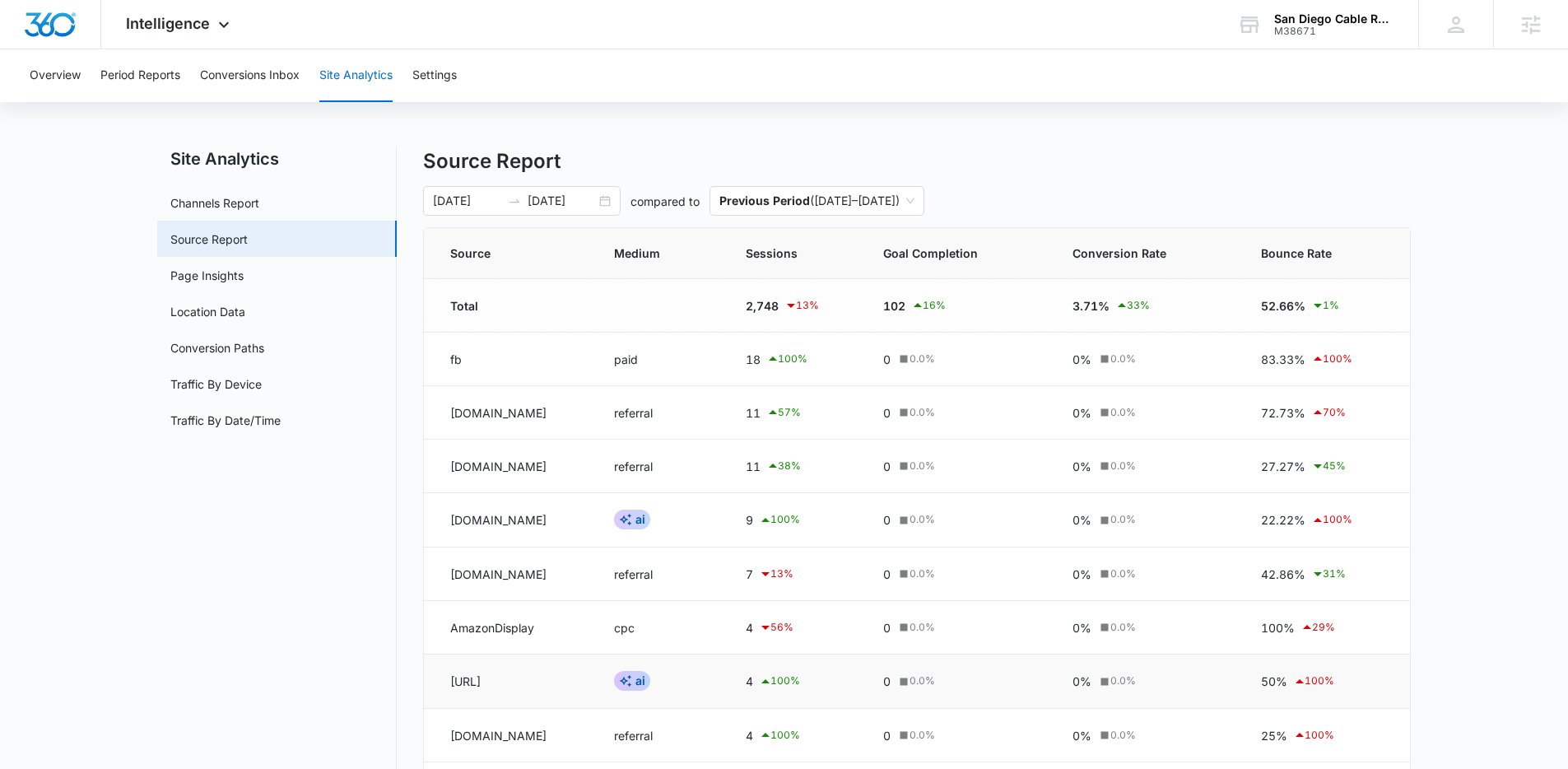 scroll, scrollTop: 19, scrollLeft: 0, axis: vertical 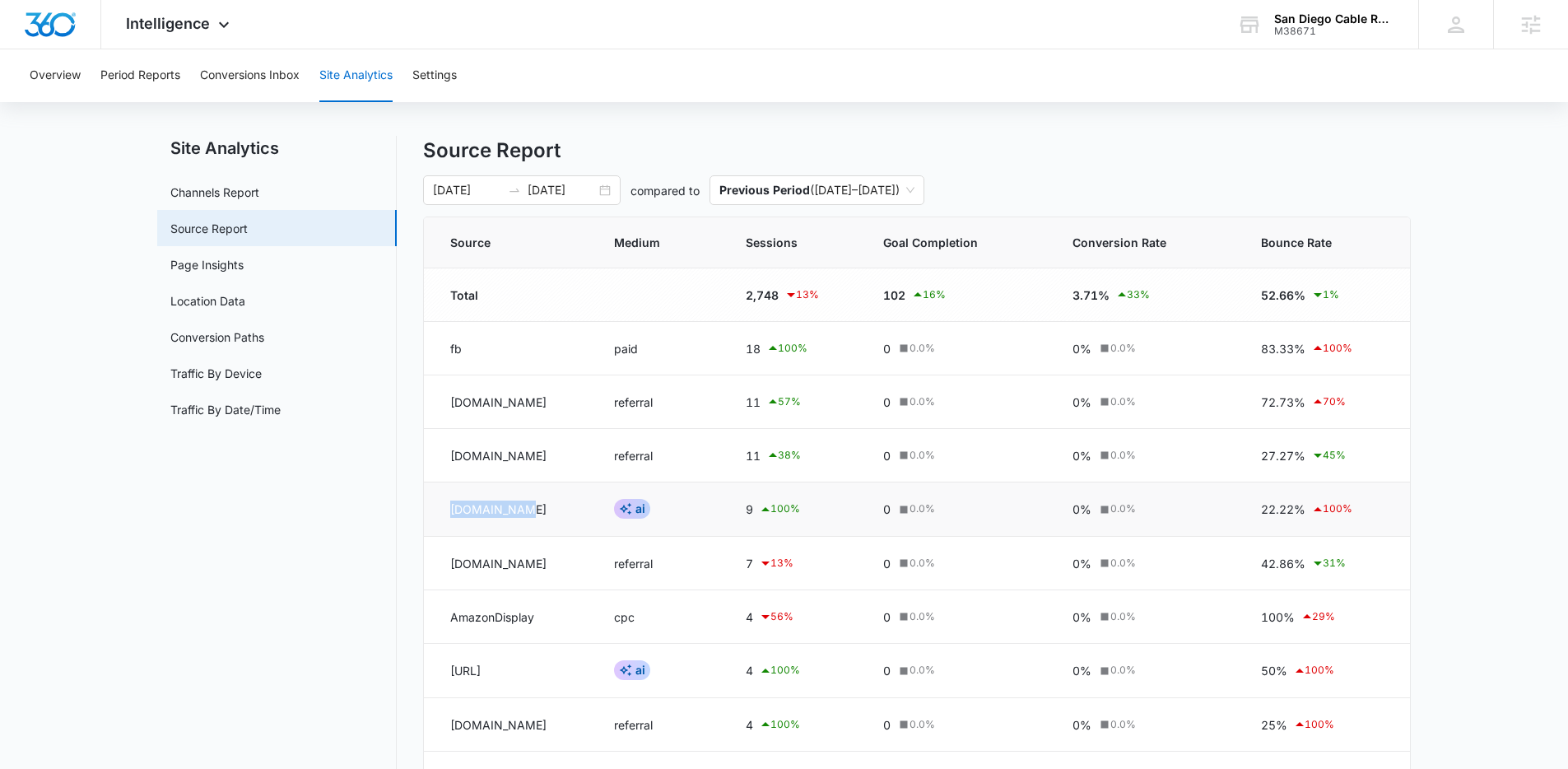 drag, startPoint x: 449, startPoint y: 510, endPoint x: 570, endPoint y: 515, distance: 121.10326 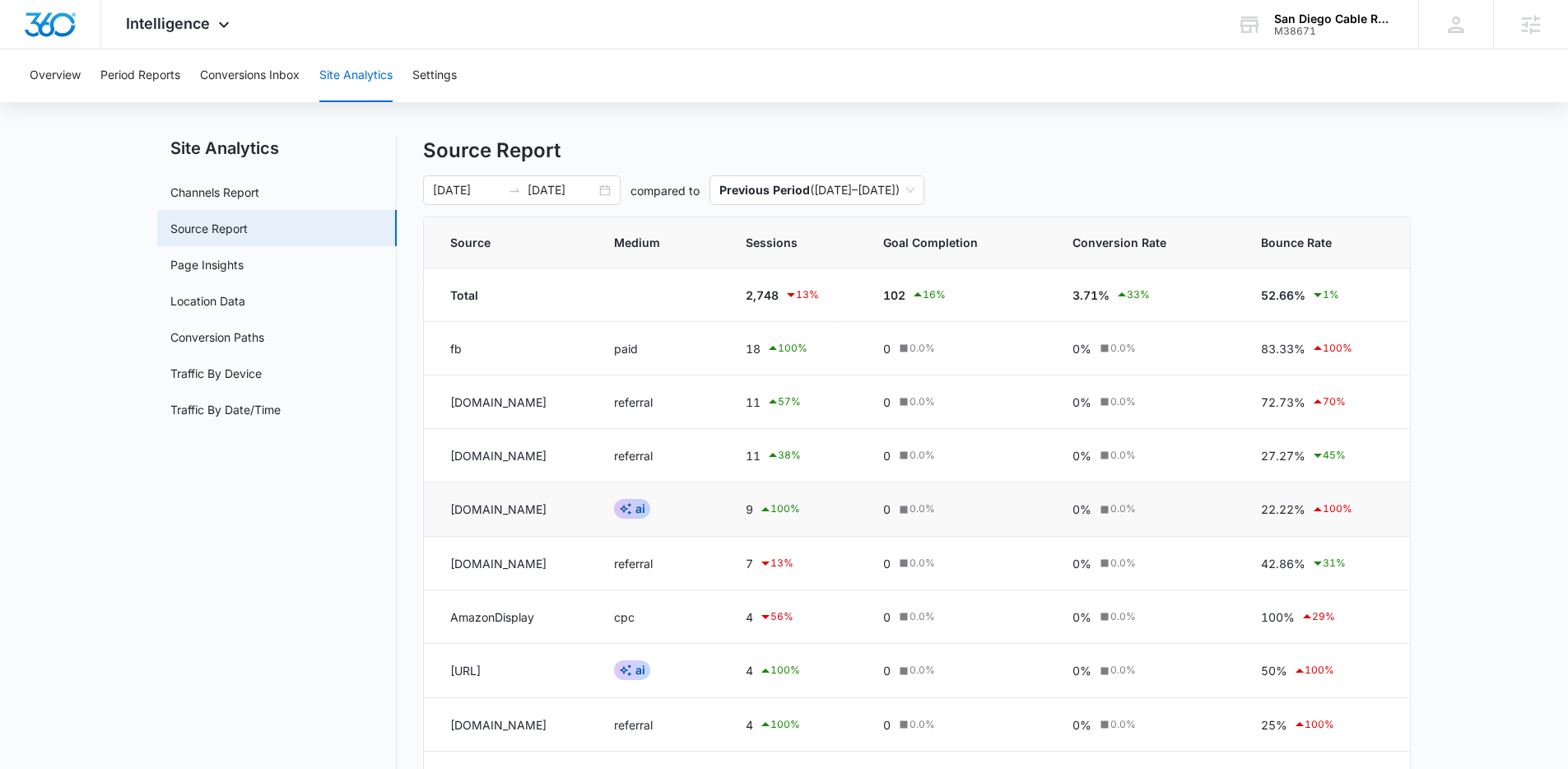 drag, startPoint x: 635, startPoint y: 510, endPoint x: 491, endPoint y: 513, distance: 144.03125 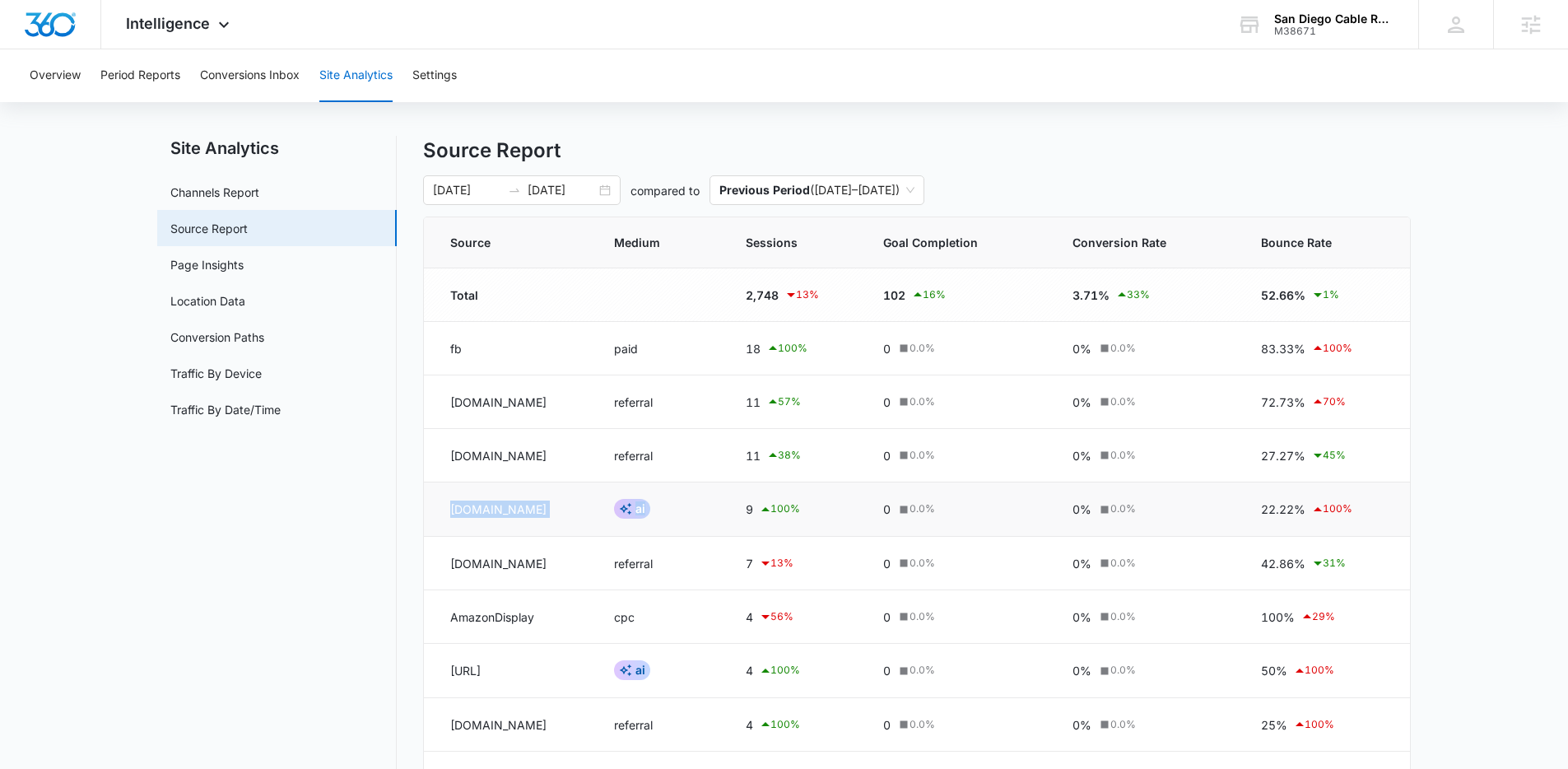 drag, startPoint x: 443, startPoint y: 510, endPoint x: 691, endPoint y: 512, distance: 248.00806 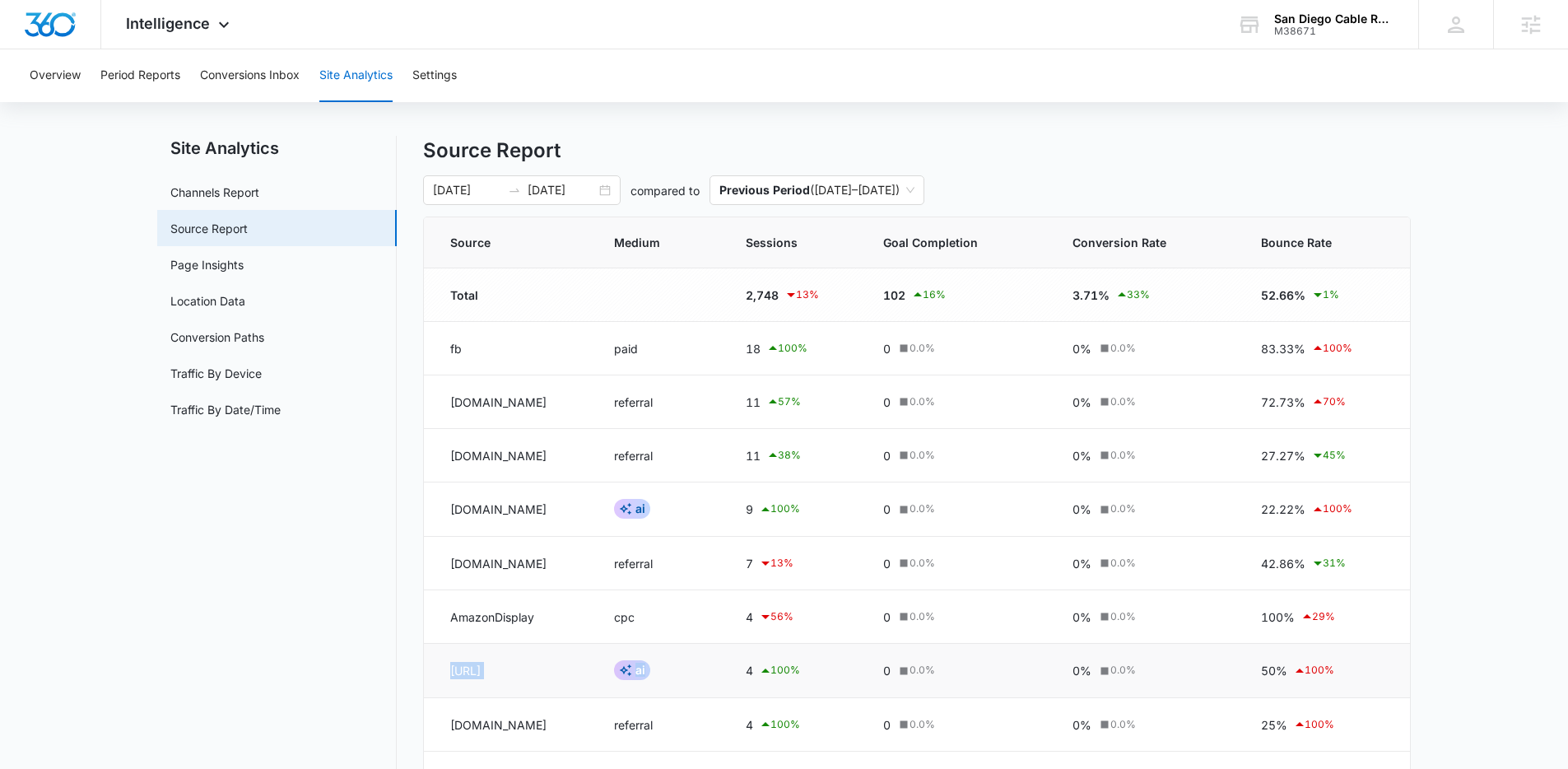 drag, startPoint x: 447, startPoint y: 668, endPoint x: 684, endPoint y: 668, distance: 237 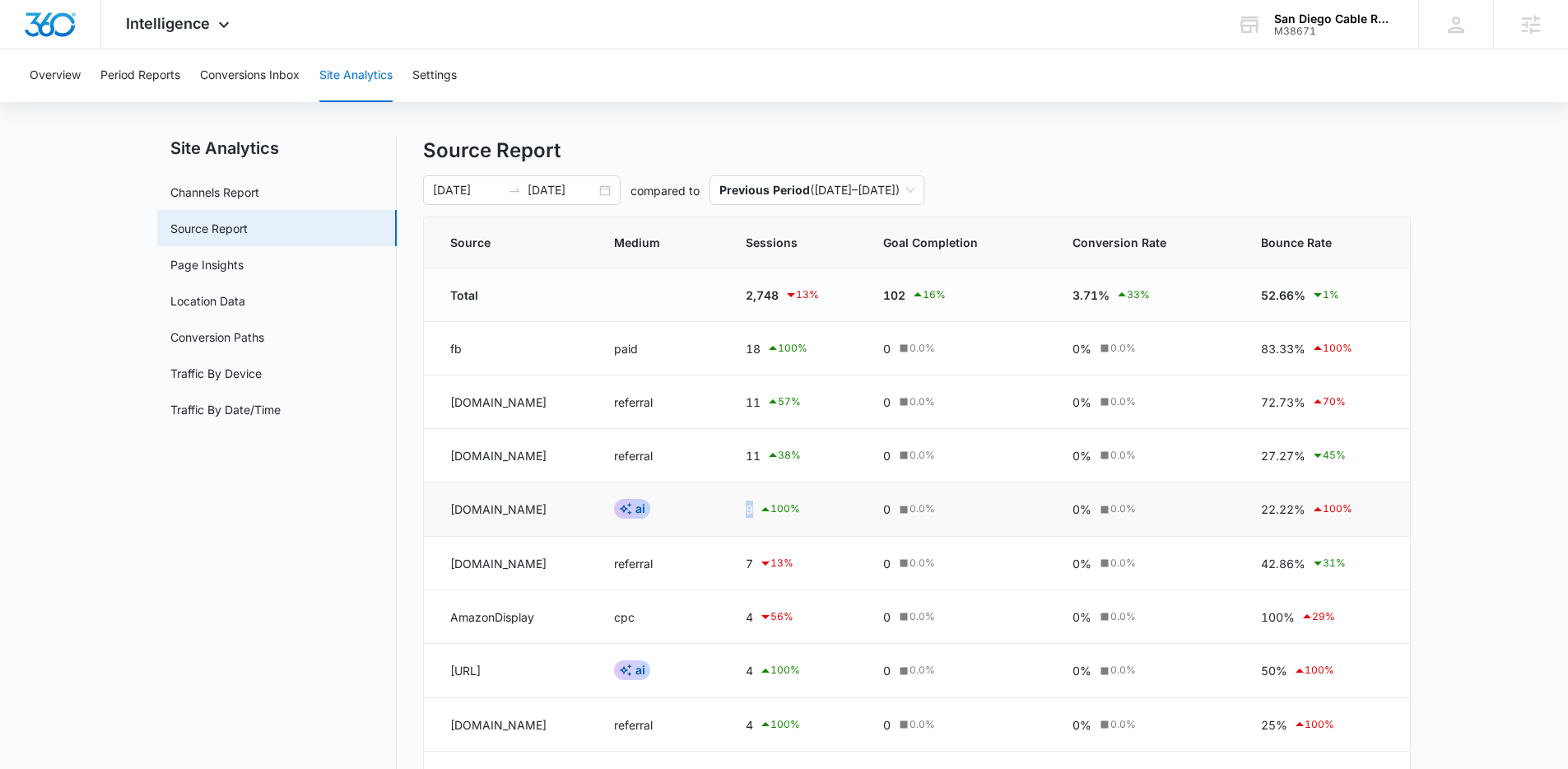 drag, startPoint x: 763, startPoint y: 516, endPoint x: 777, endPoint y: 516, distance: 14 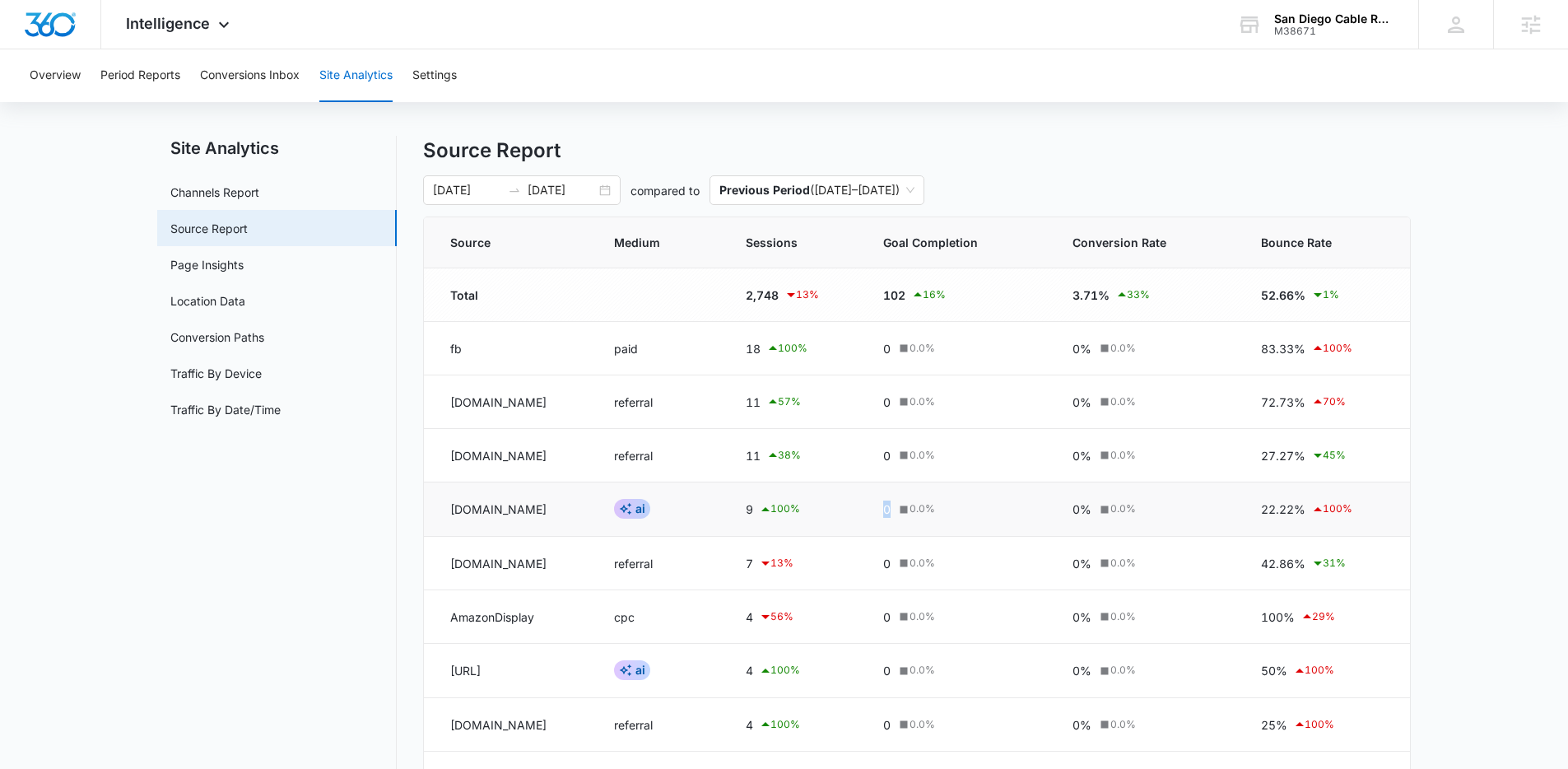 drag, startPoint x: 887, startPoint y: 507, endPoint x: 915, endPoint y: 509, distance: 28.071338 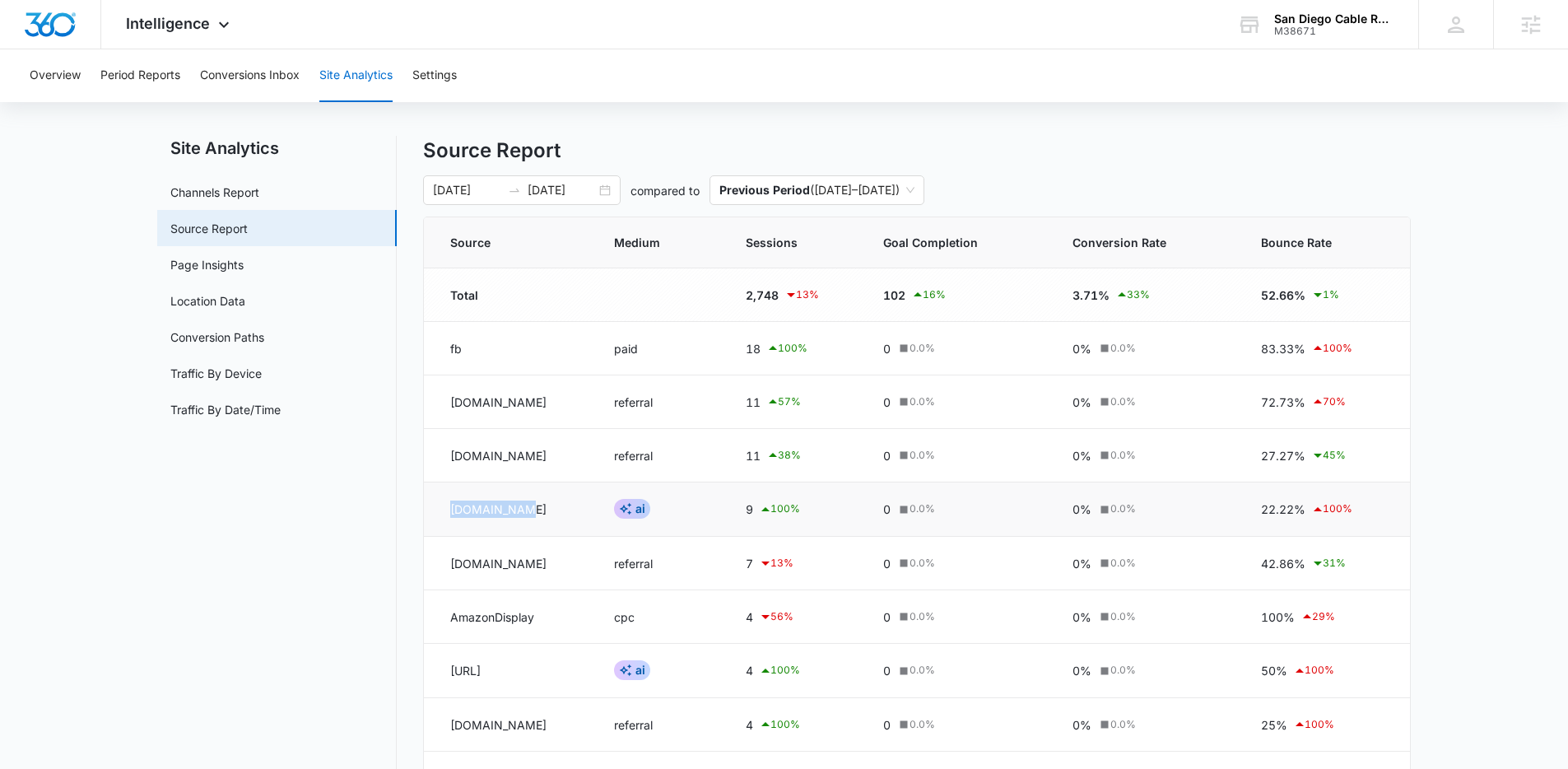 drag, startPoint x: 448, startPoint y: 512, endPoint x: 542, endPoint y: 510, distance: 94.02127 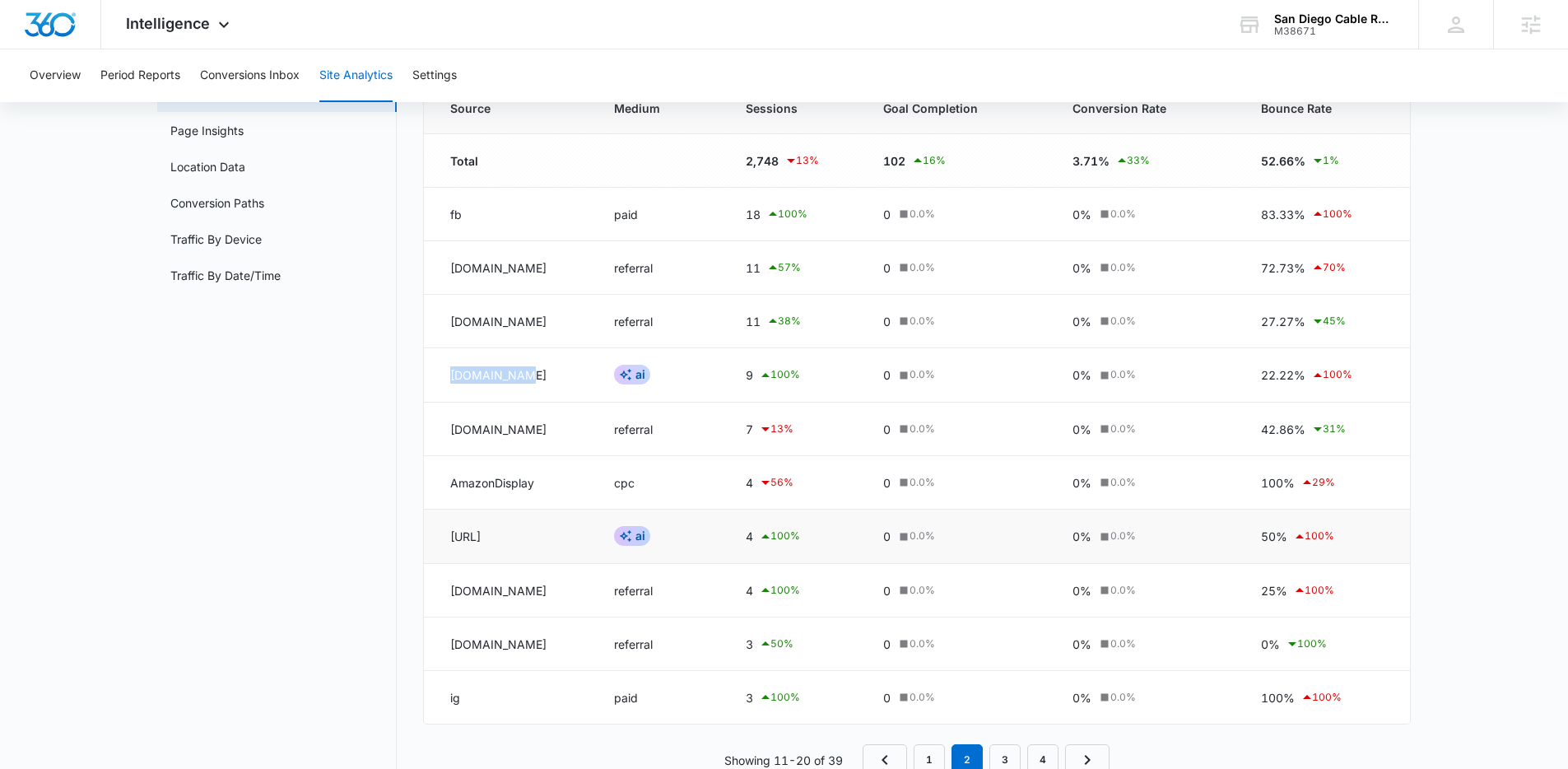 scroll, scrollTop: 163, scrollLeft: 0, axis: vertical 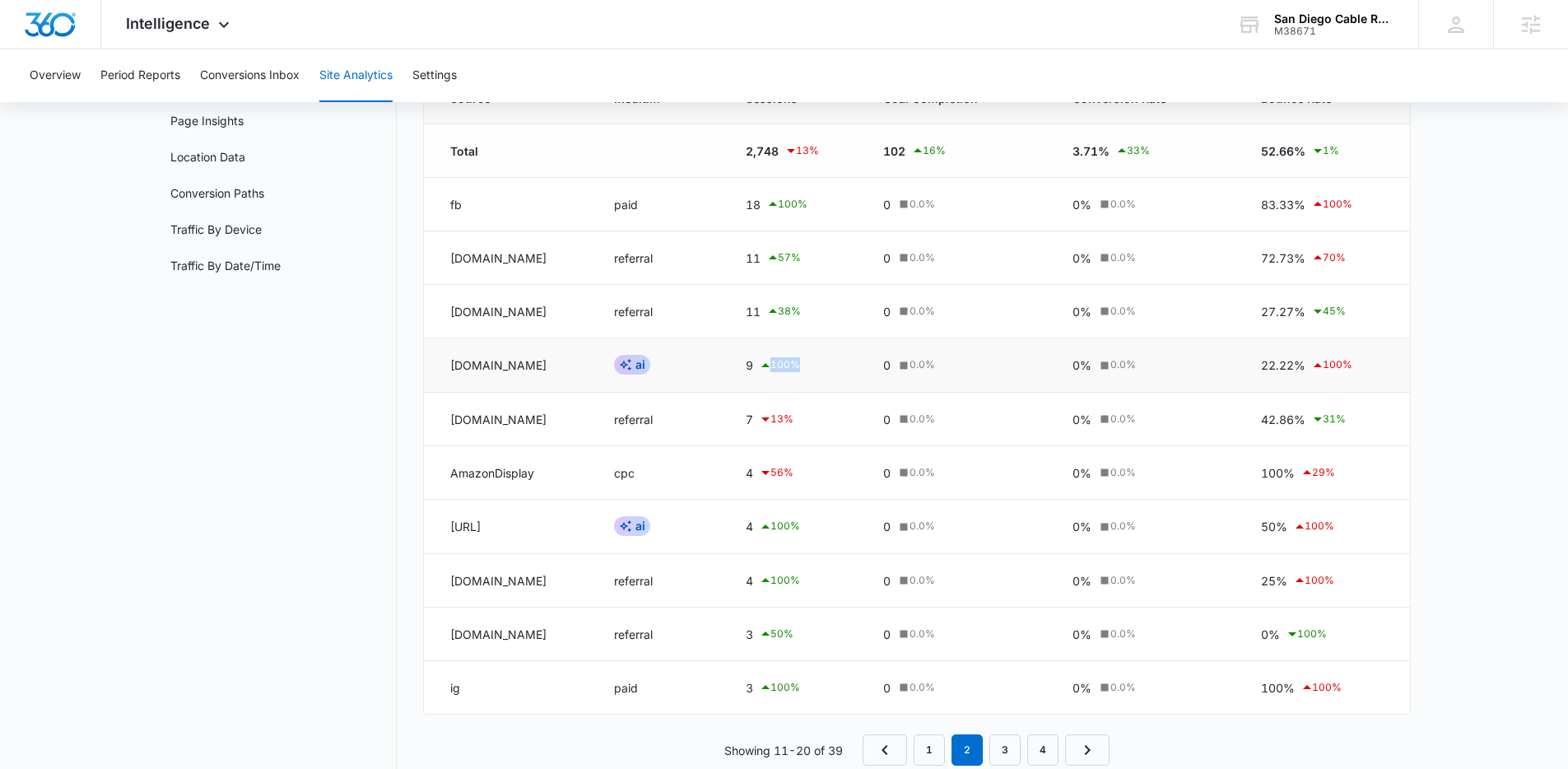 drag, startPoint x: 756, startPoint y: 375, endPoint x: 778, endPoint y: 371, distance: 22.36068 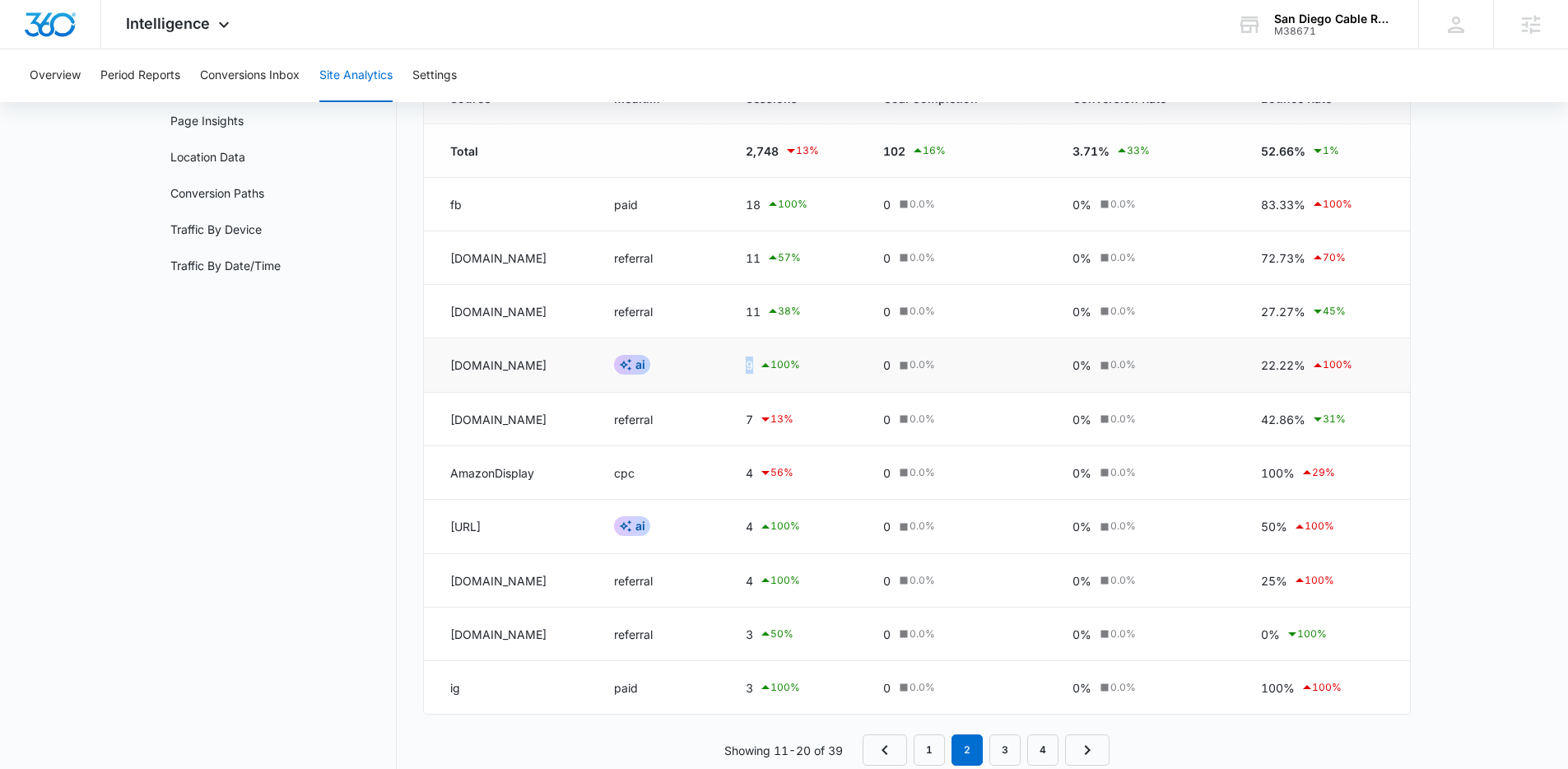 click on "9 100 %" at bounding box center [795, 366] 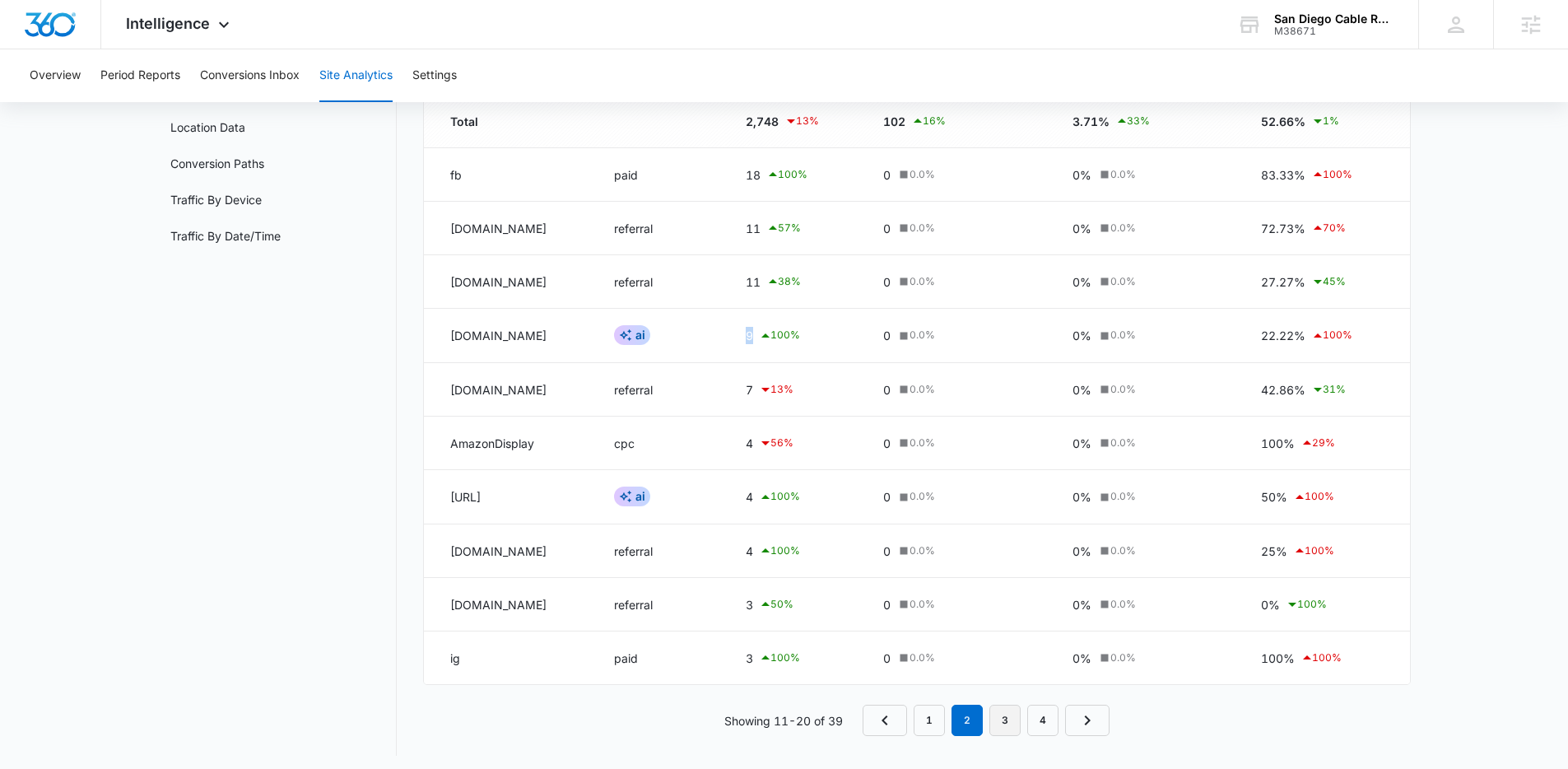 scroll, scrollTop: 194, scrollLeft: 0, axis: vertical 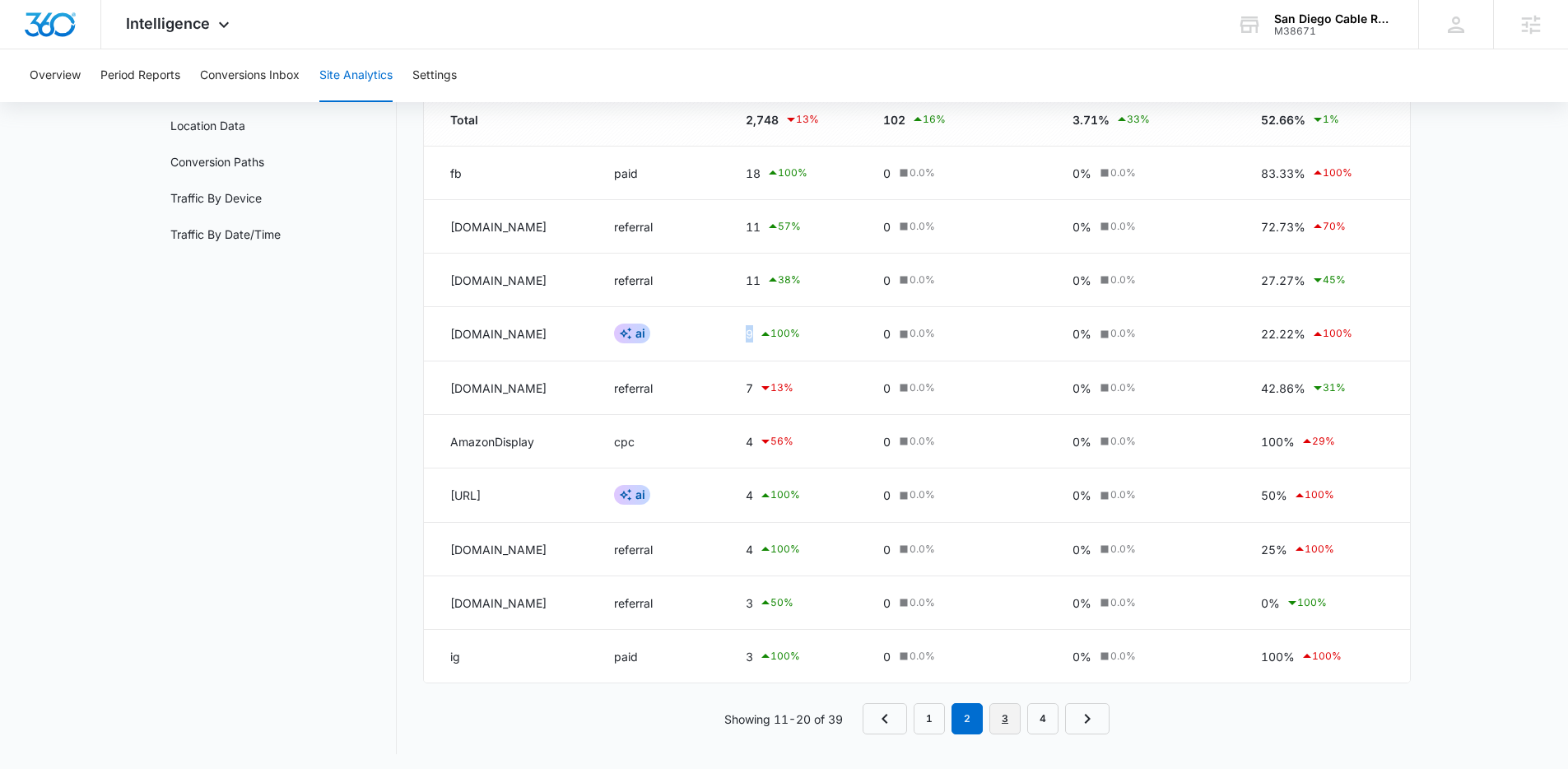 click on "3" at bounding box center [1005, 719] 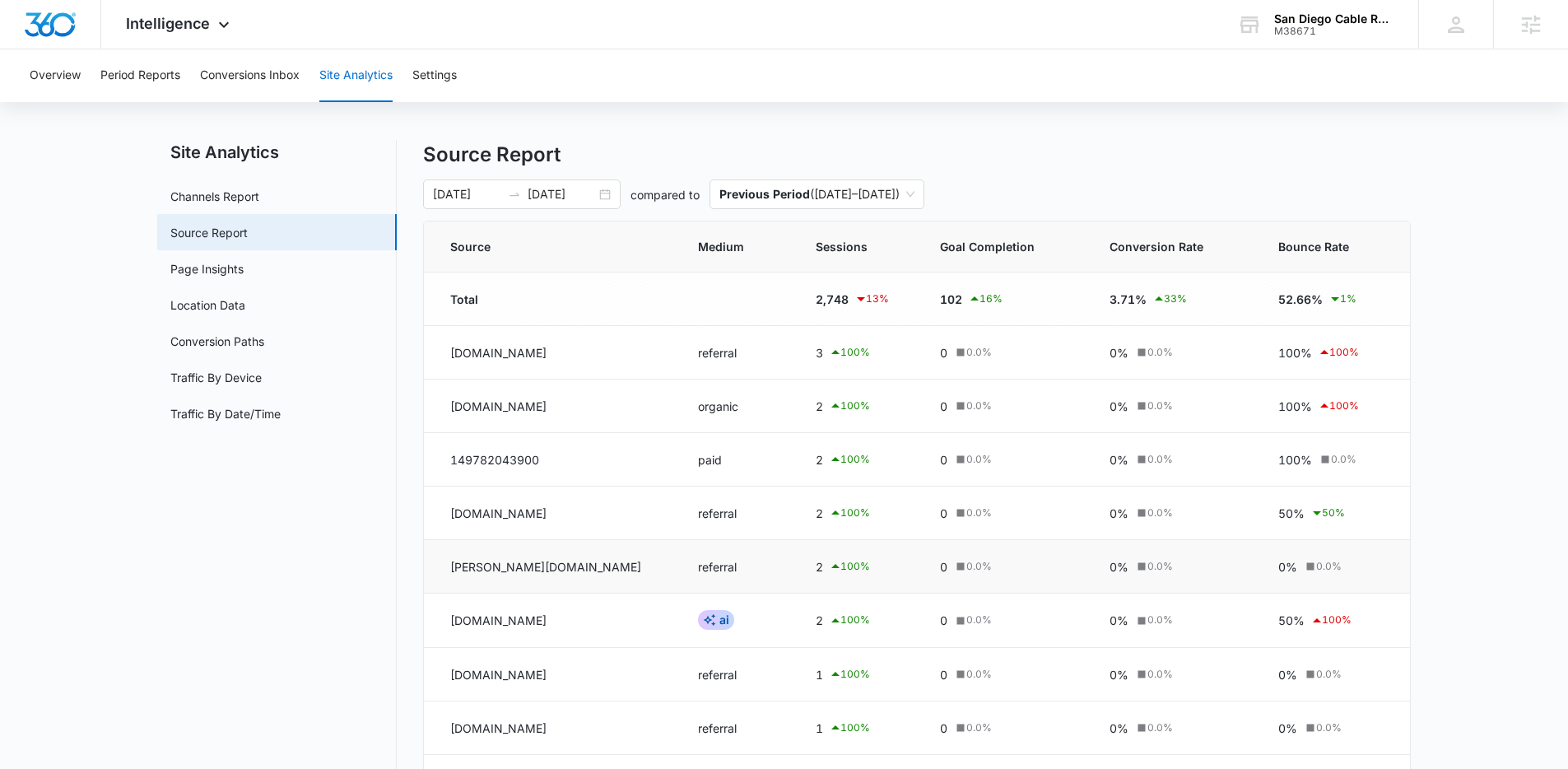 scroll, scrollTop: 26, scrollLeft: 0, axis: vertical 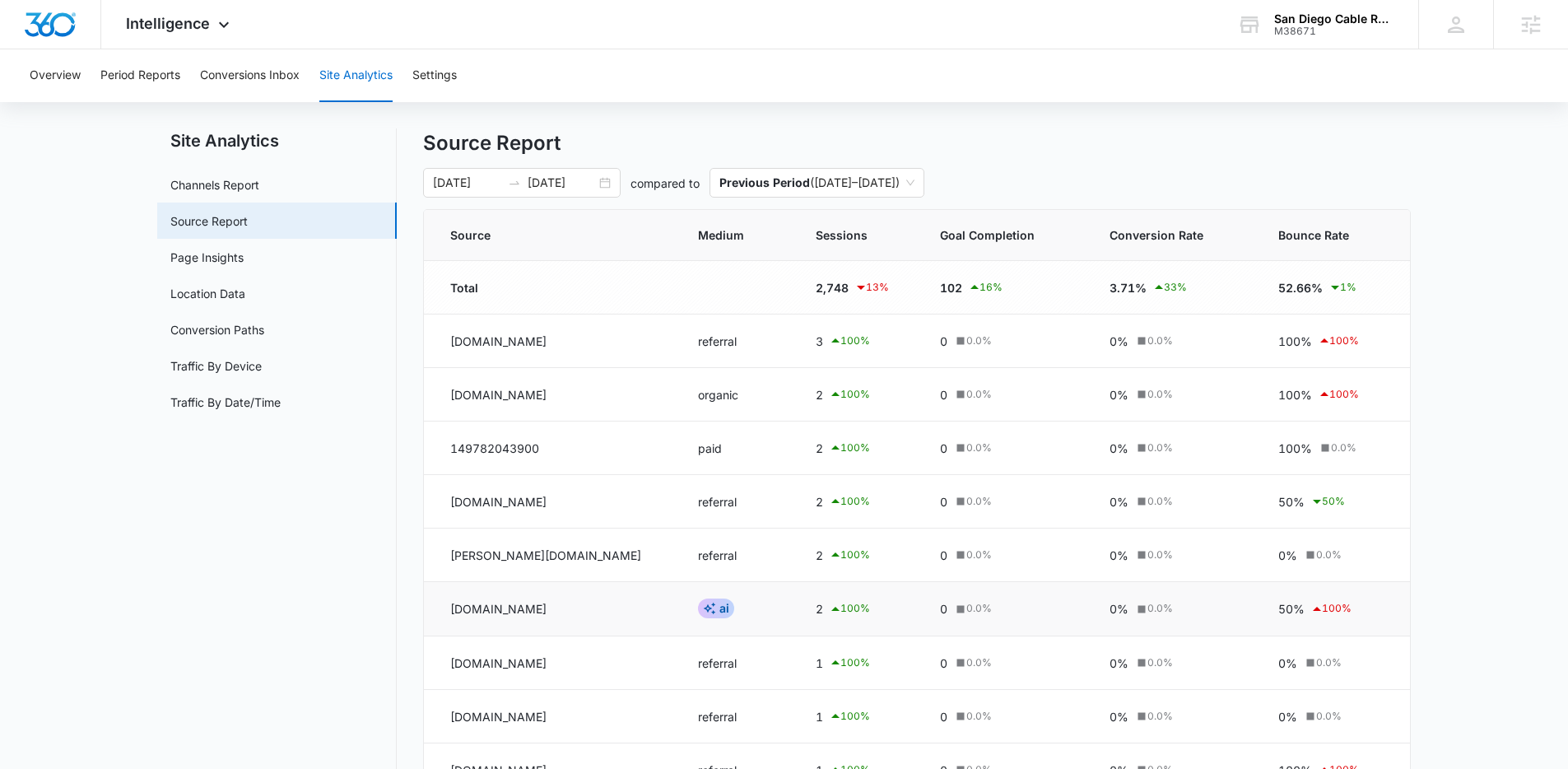 drag, startPoint x: 514, startPoint y: 616, endPoint x: 452, endPoint y: 613, distance: 62.072538 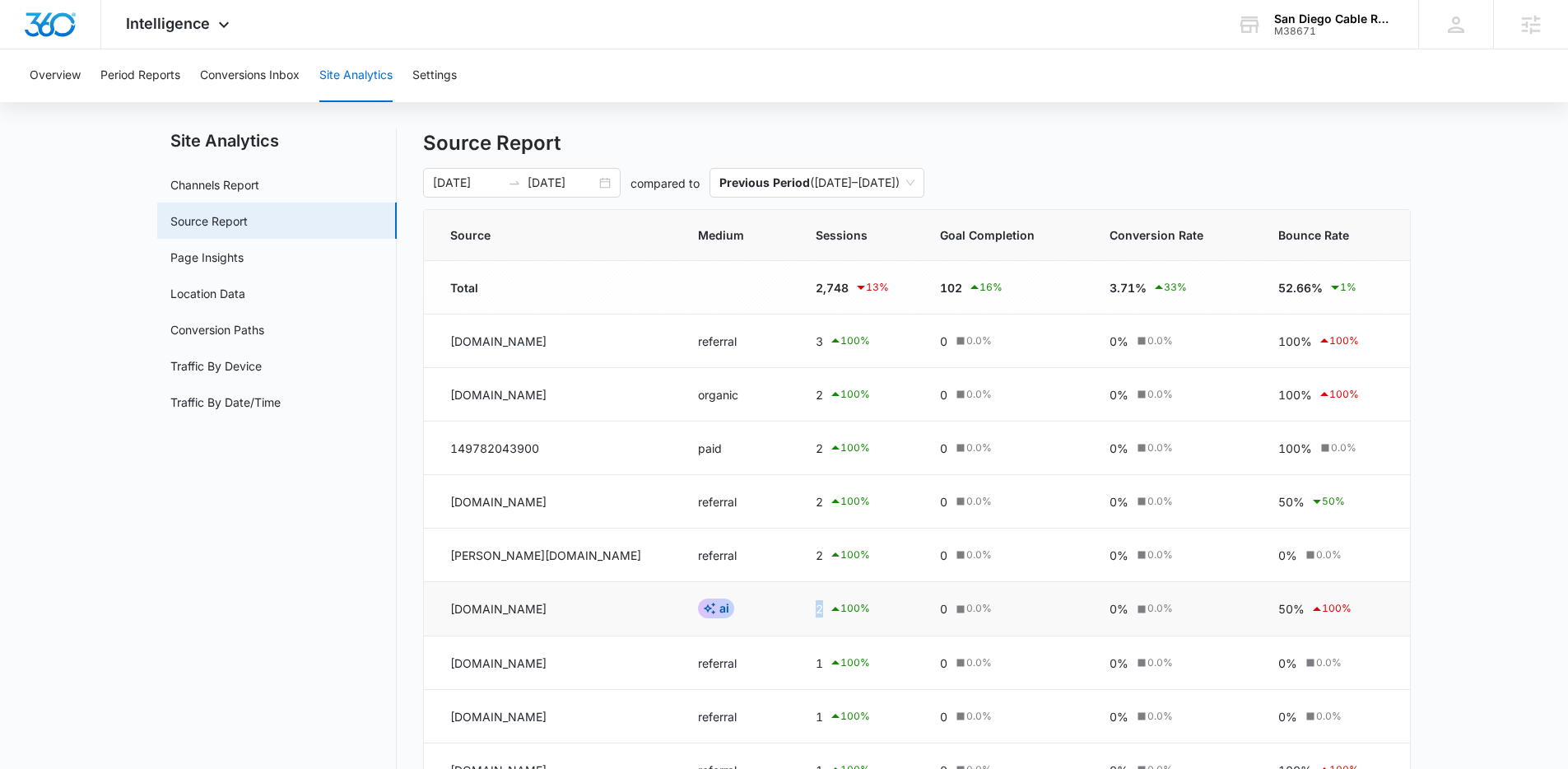 drag, startPoint x: 757, startPoint y: 615, endPoint x: 770, endPoint y: 614, distance: 13.0384 